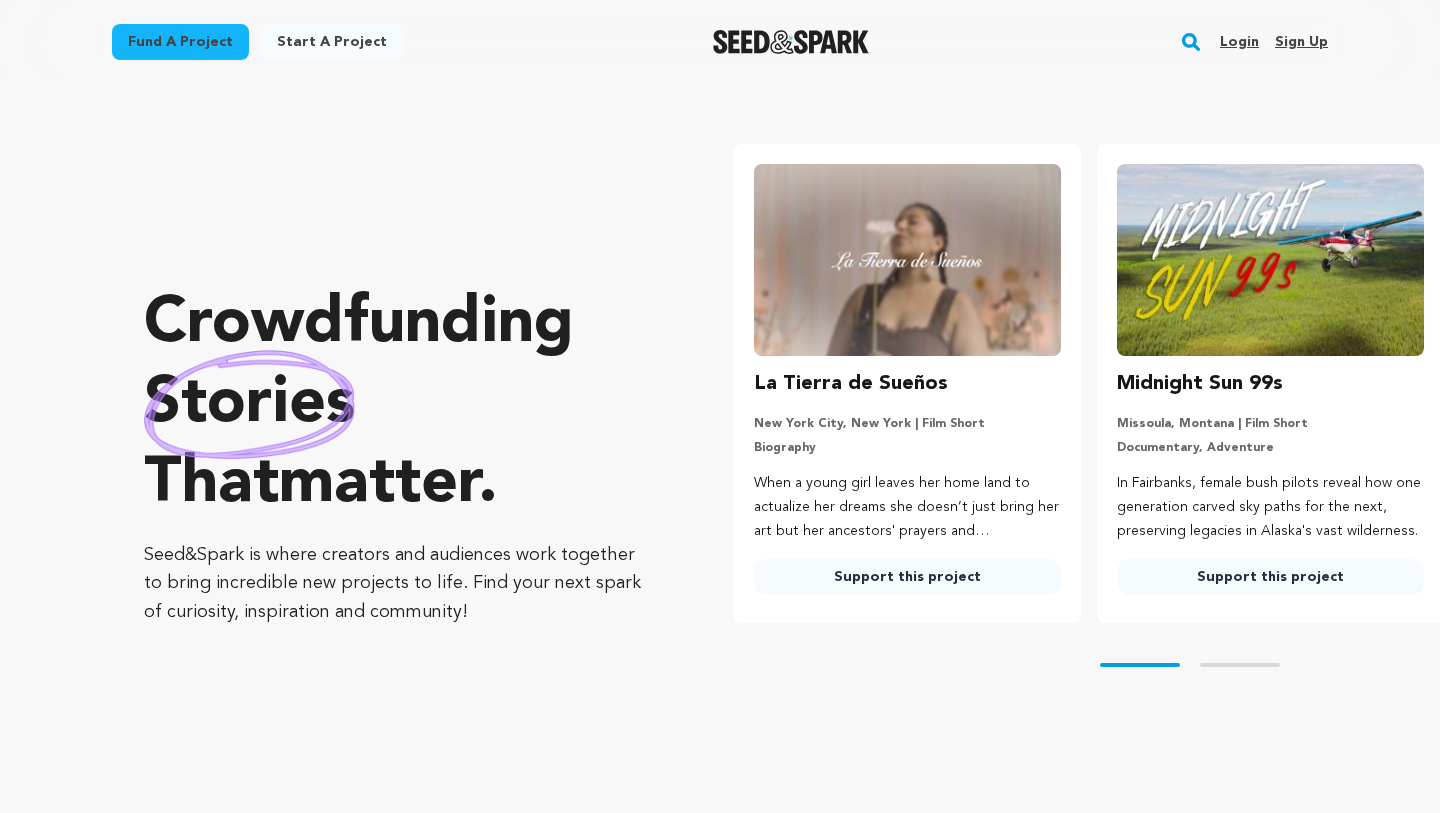scroll, scrollTop: 0, scrollLeft: 0, axis: both 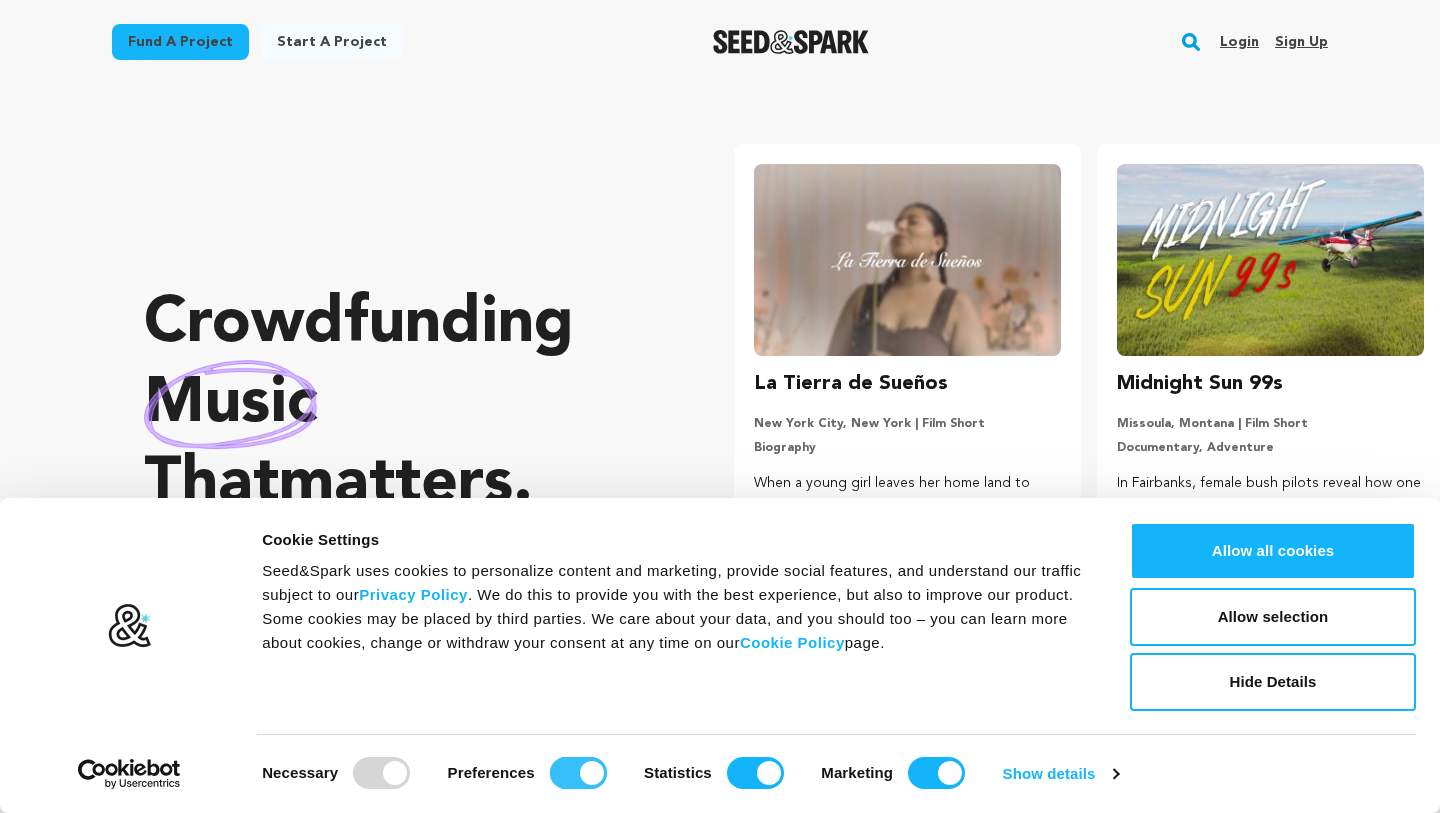 click on "Preferences" at bounding box center [578, 773] 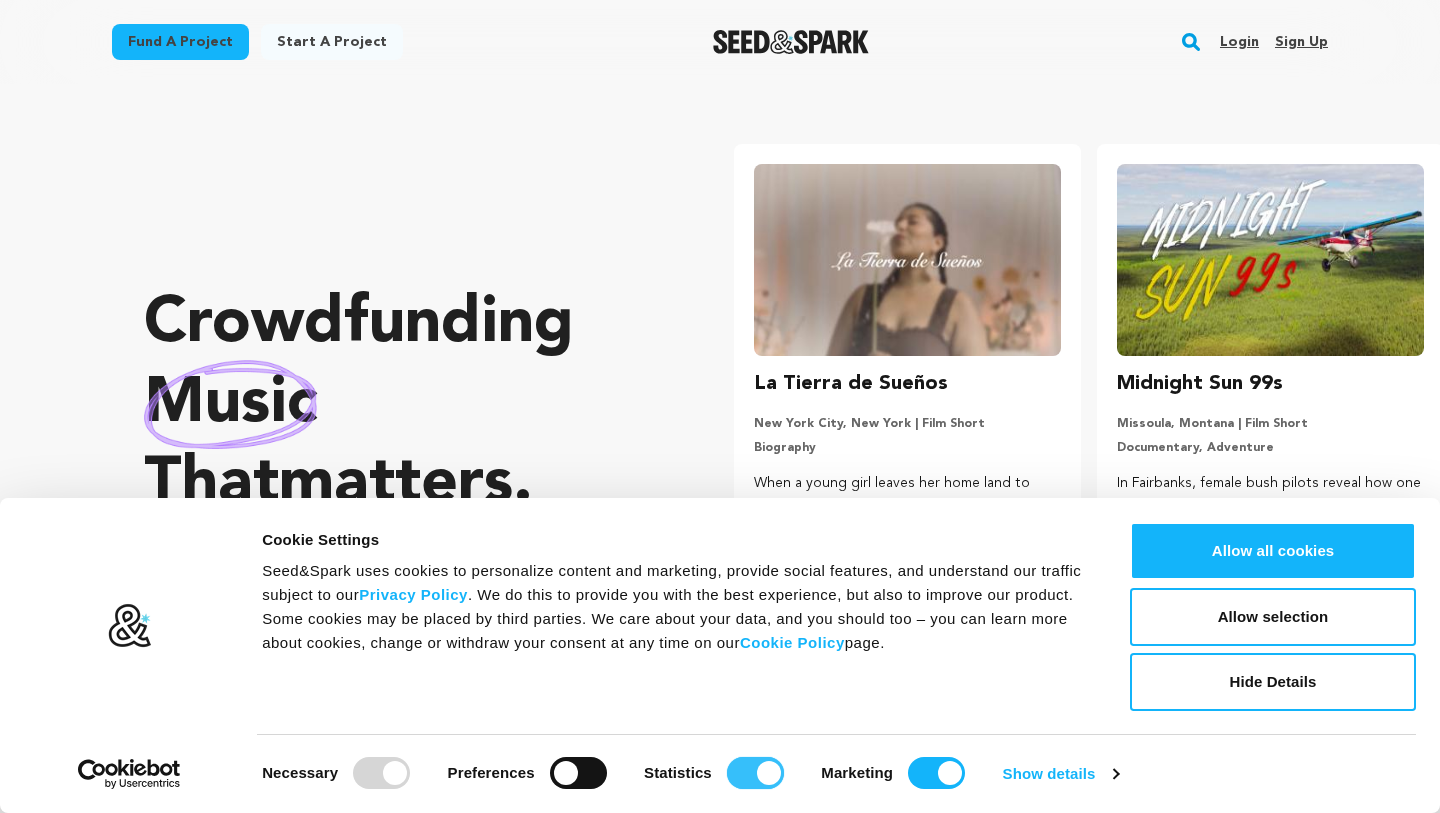 click on "Statistics" at bounding box center [755, 773] 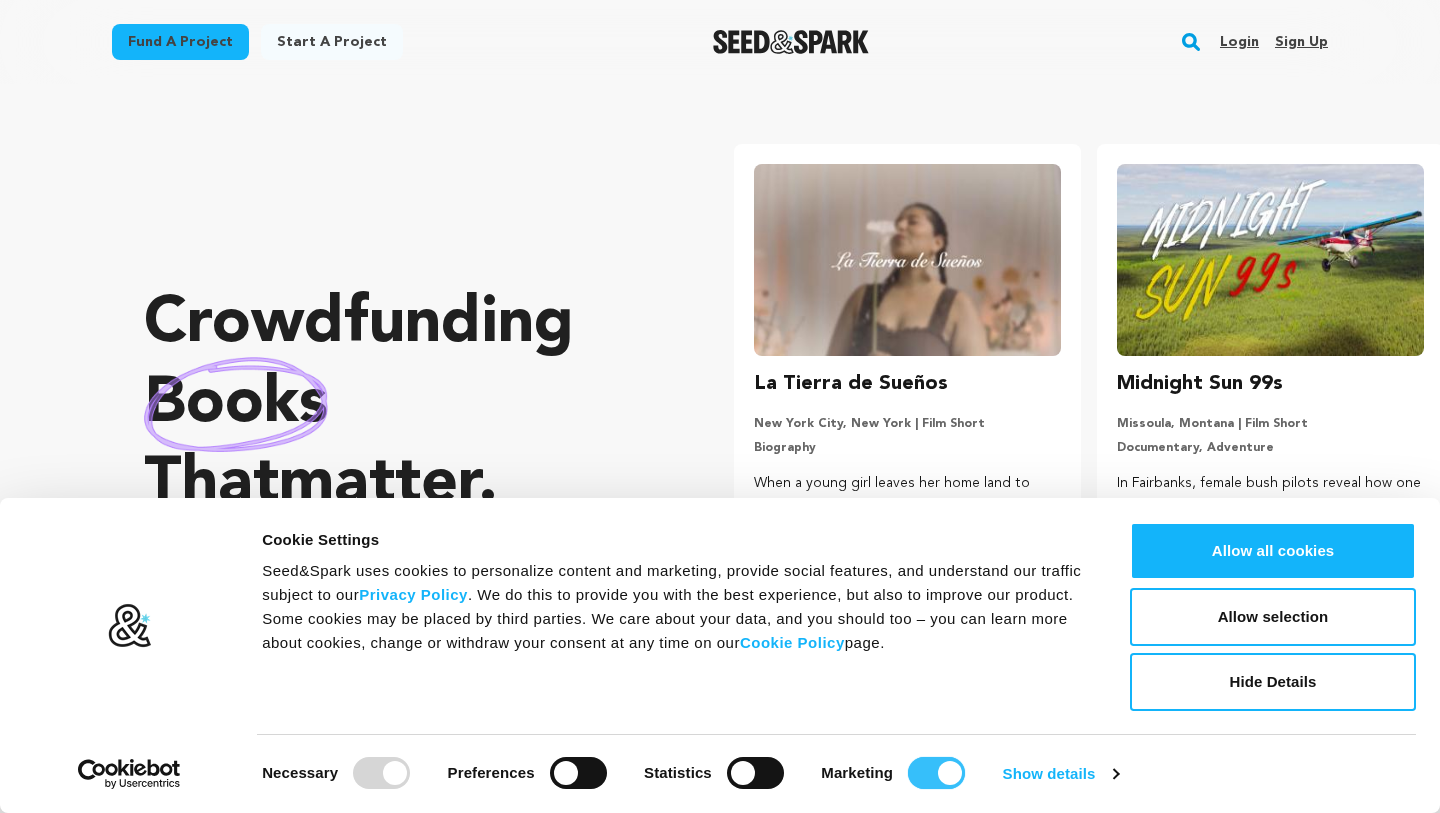 click on "Marketing" at bounding box center [936, 773] 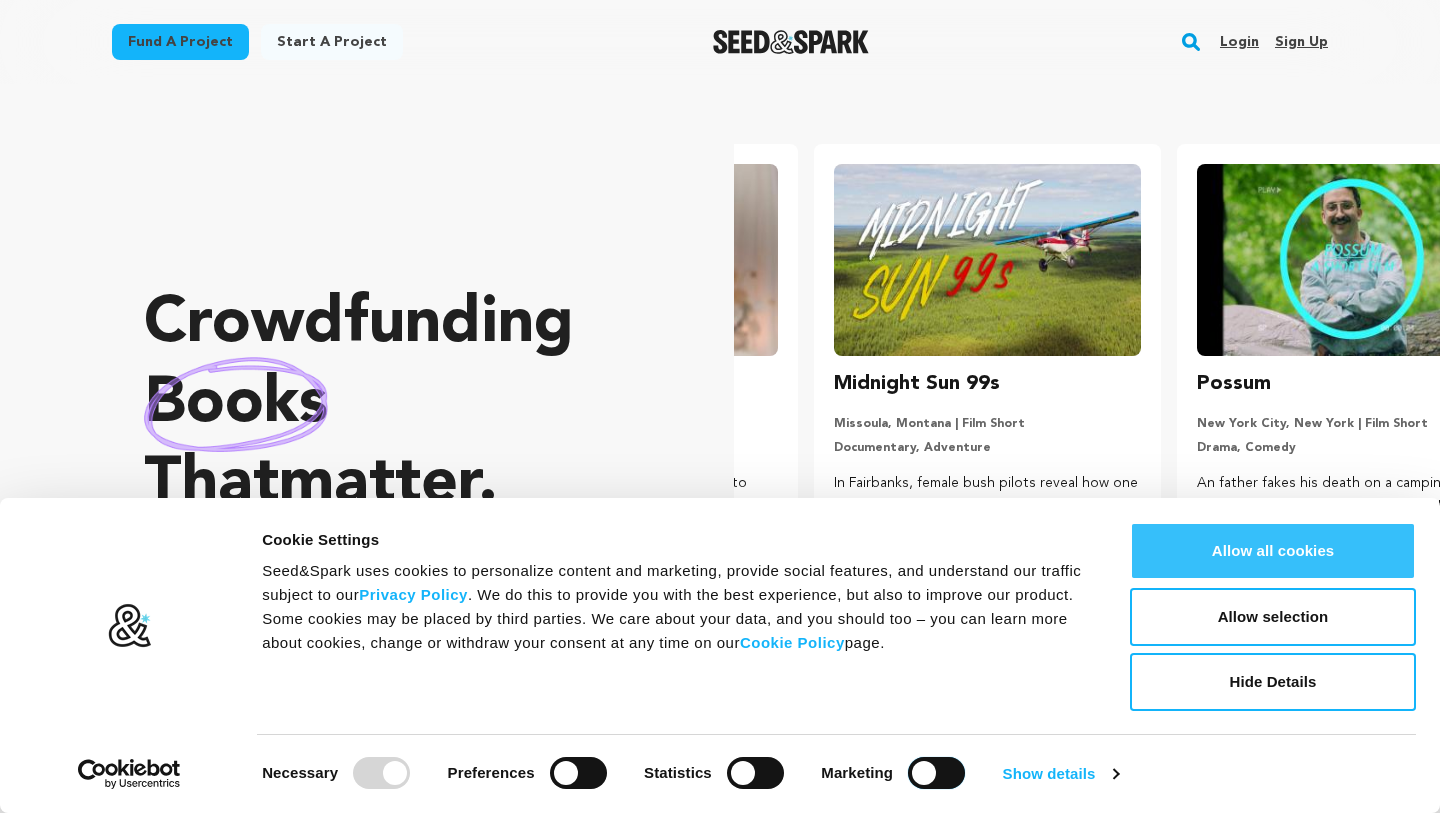 scroll, scrollTop: 0, scrollLeft: 379, axis: horizontal 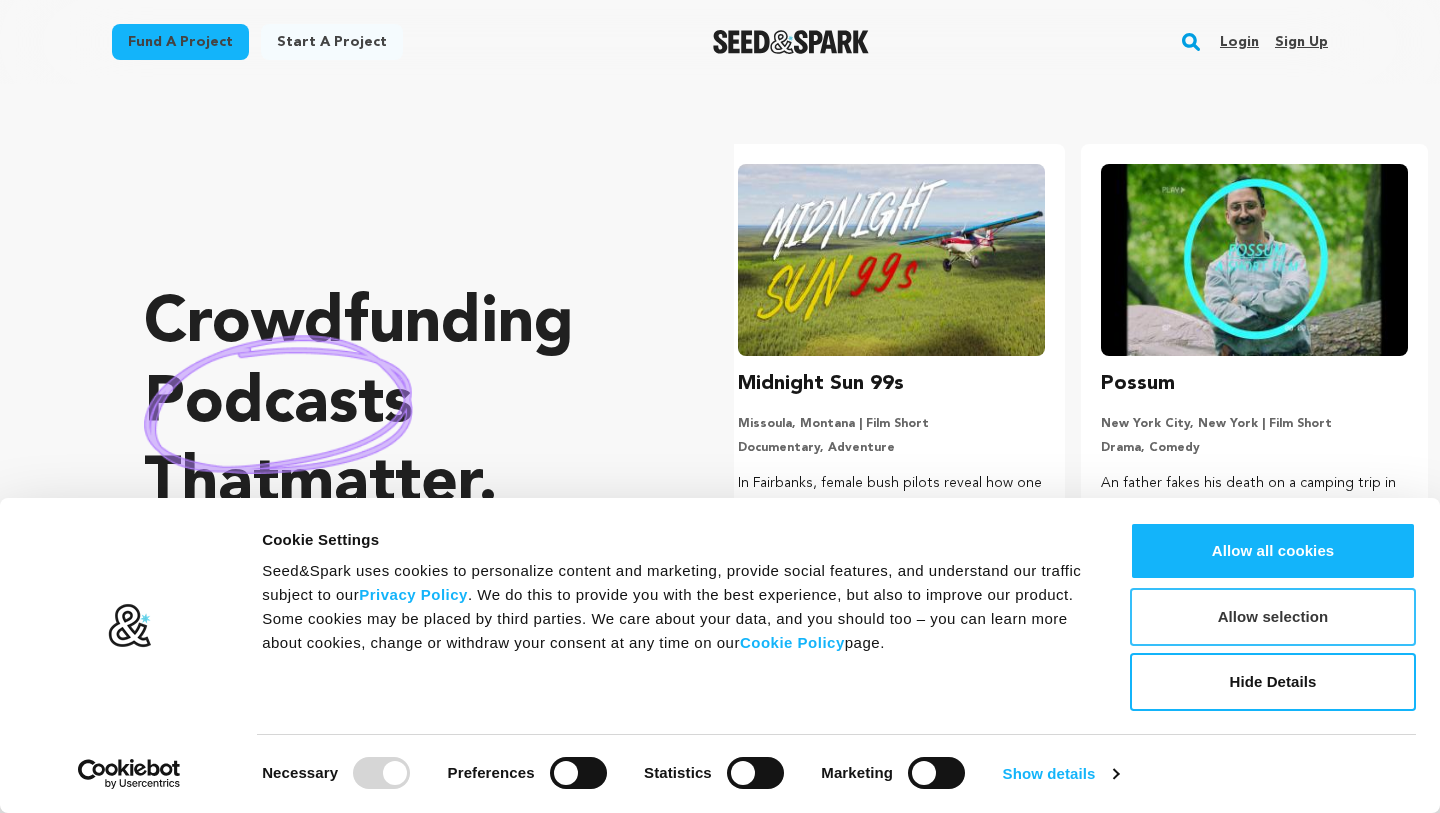 click on "Allow selection" at bounding box center [1273, 617] 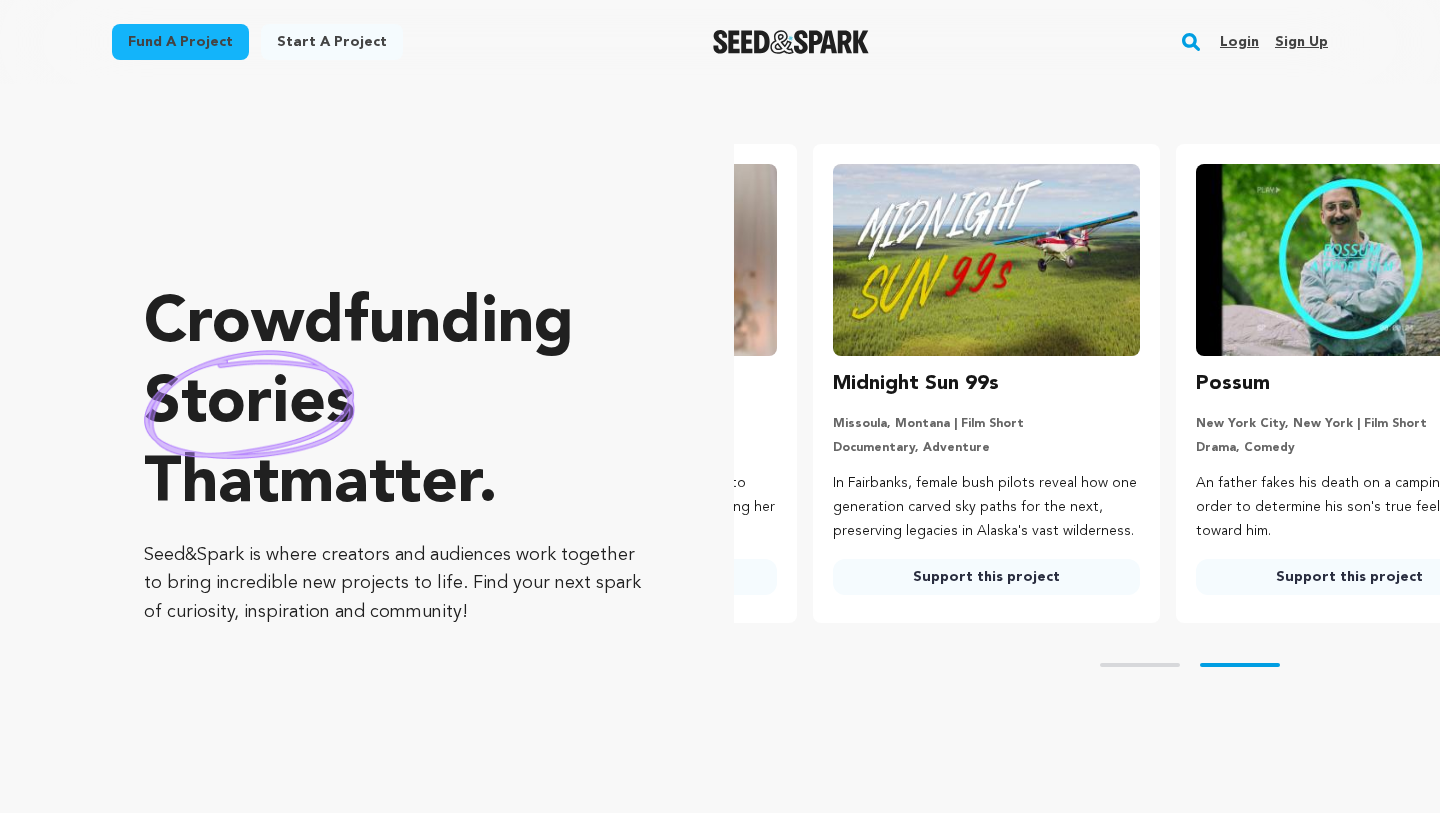 scroll, scrollTop: 0, scrollLeft: 379, axis: horizontal 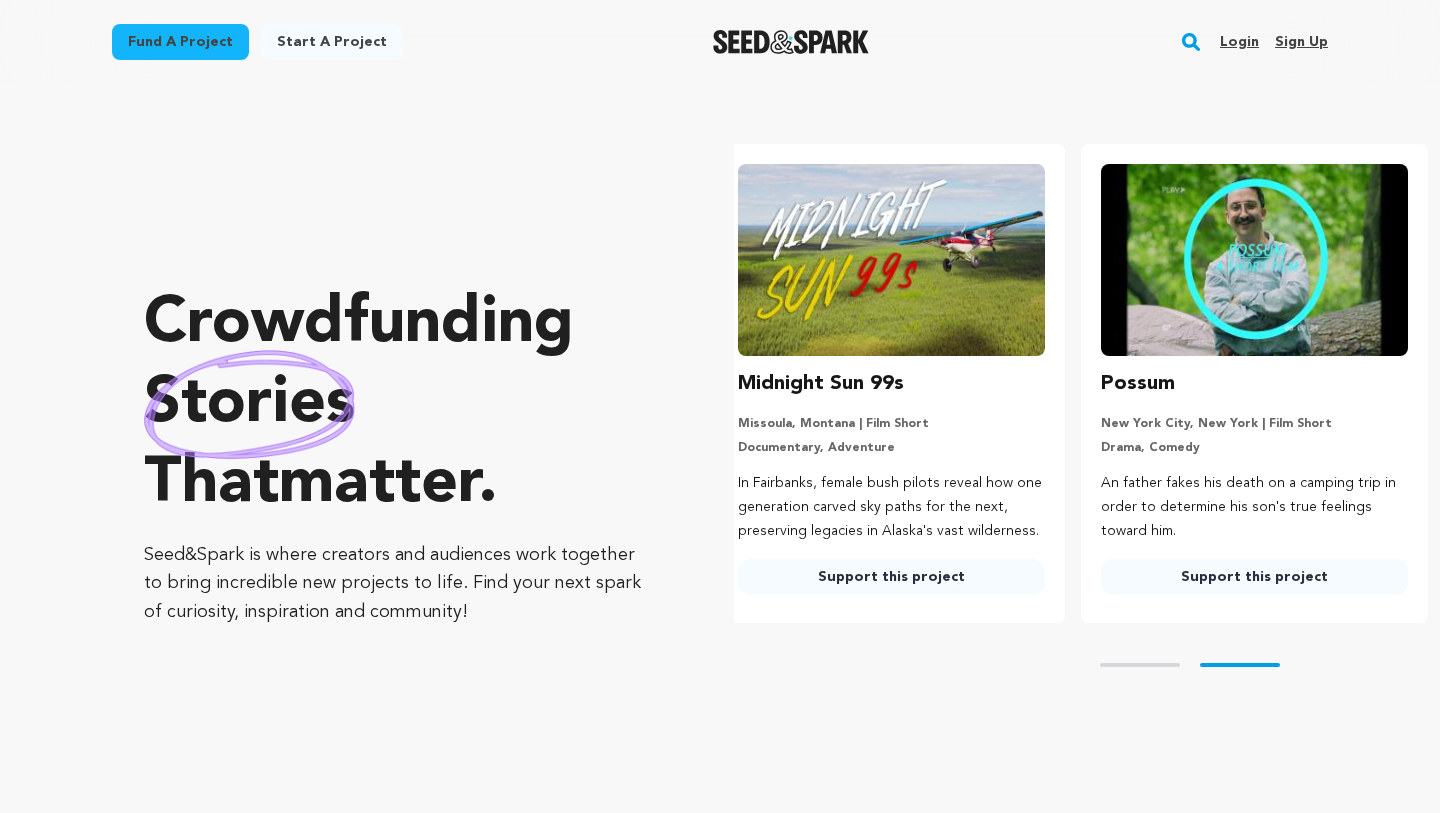 click on "Start a project" at bounding box center [332, 42] 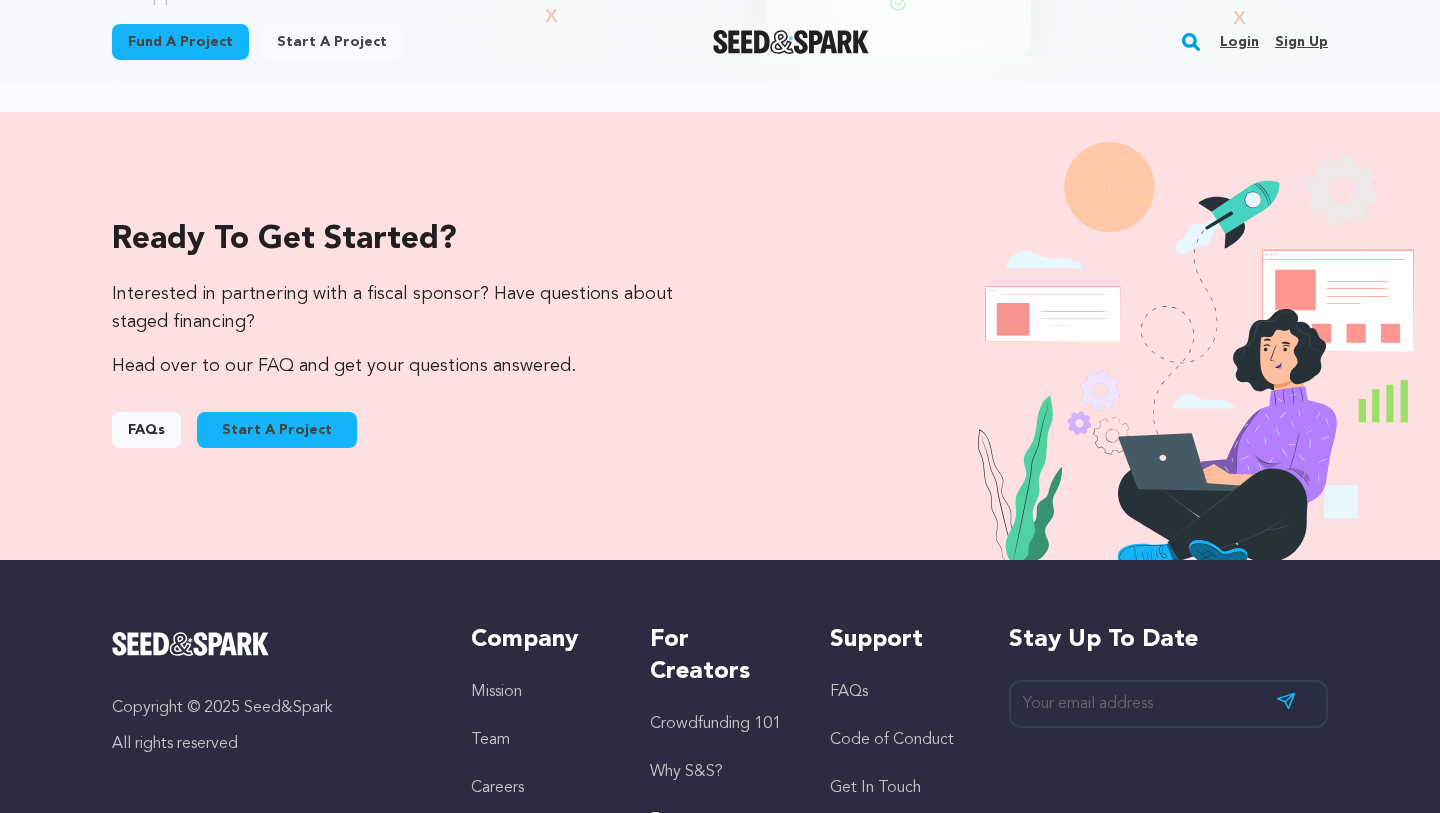 scroll, scrollTop: 1970, scrollLeft: 0, axis: vertical 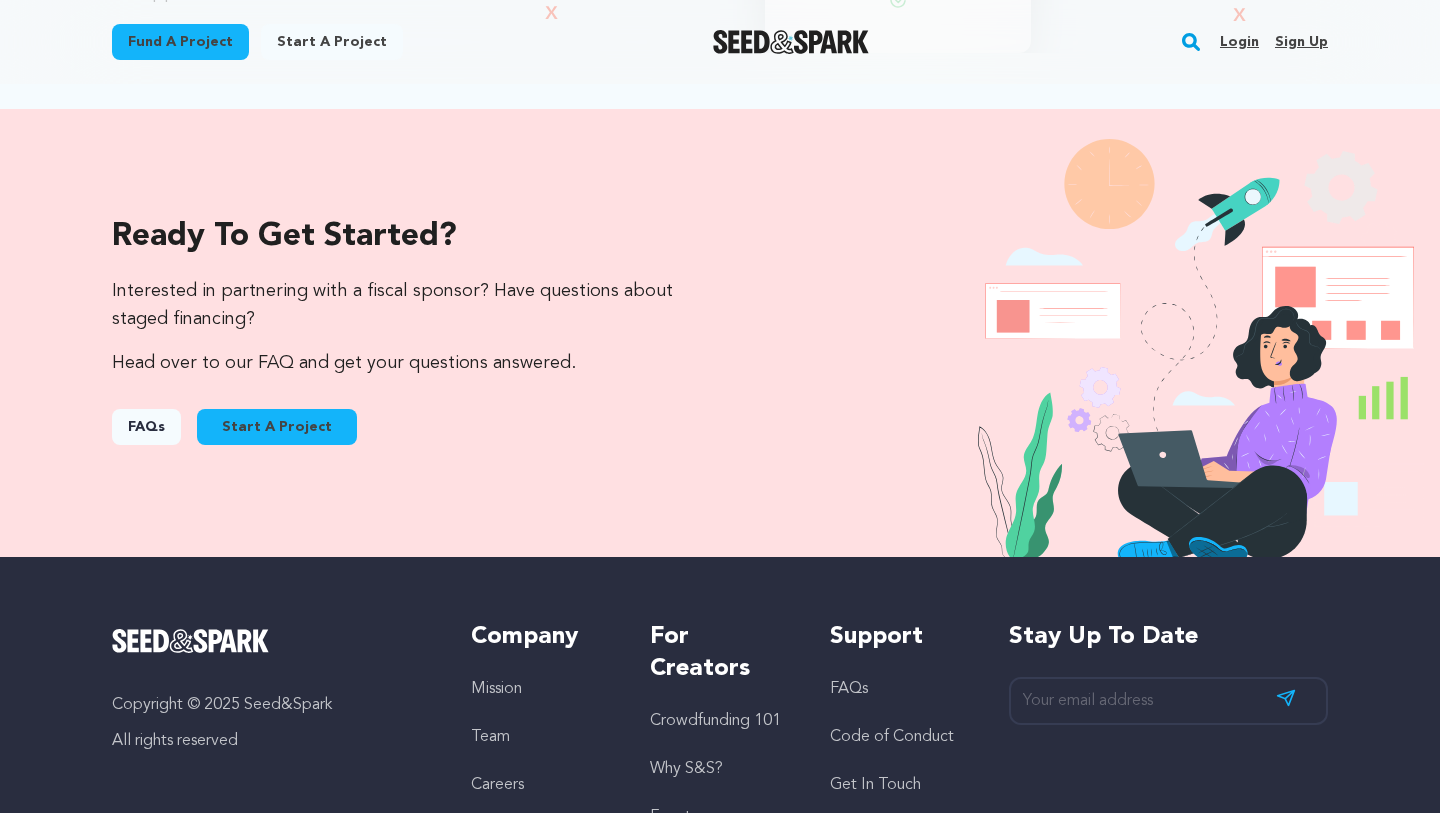 click on "Start A Project" at bounding box center [277, 427] 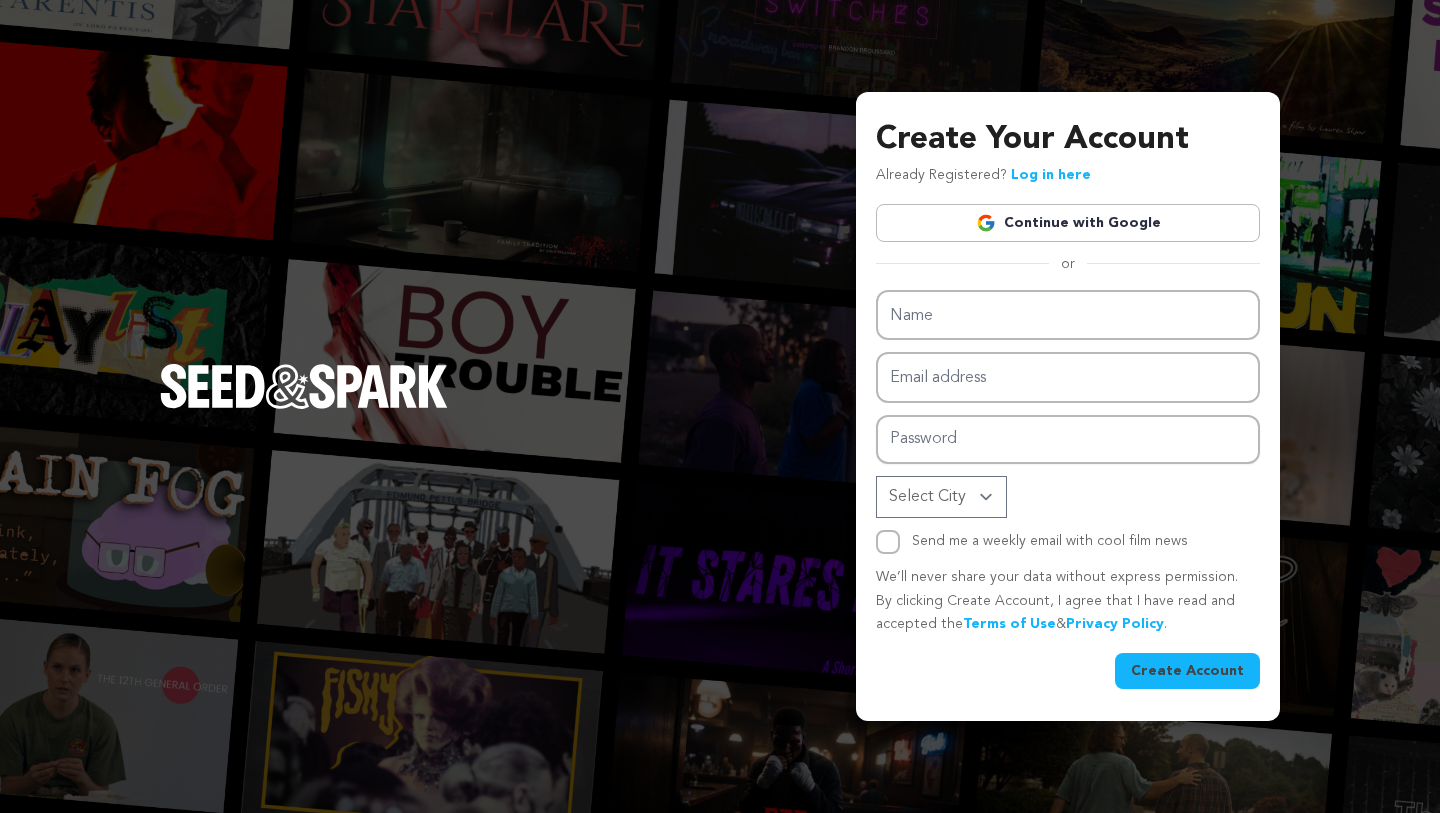 scroll, scrollTop: 0, scrollLeft: 0, axis: both 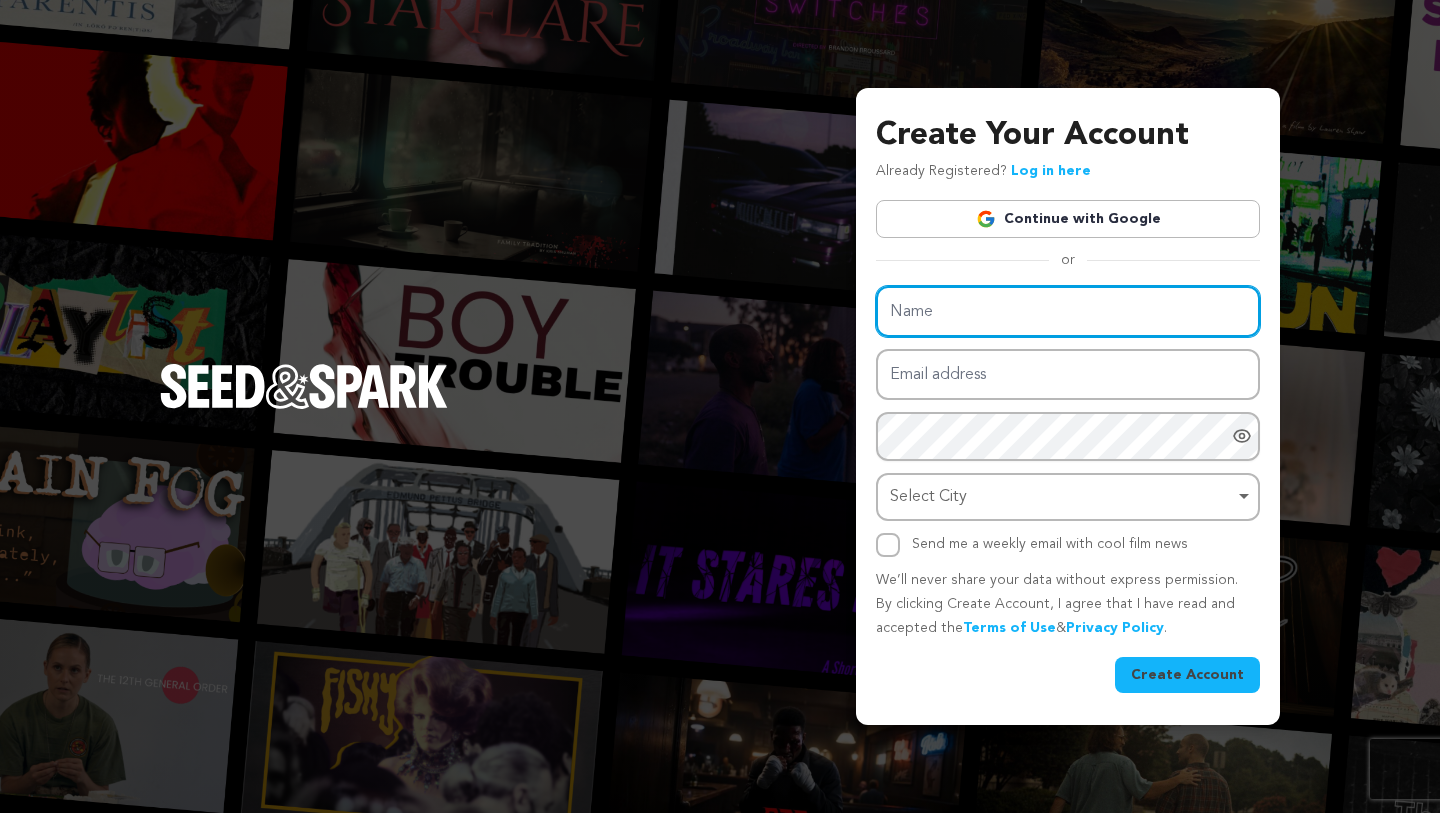 click on "Name" at bounding box center [1068, 311] 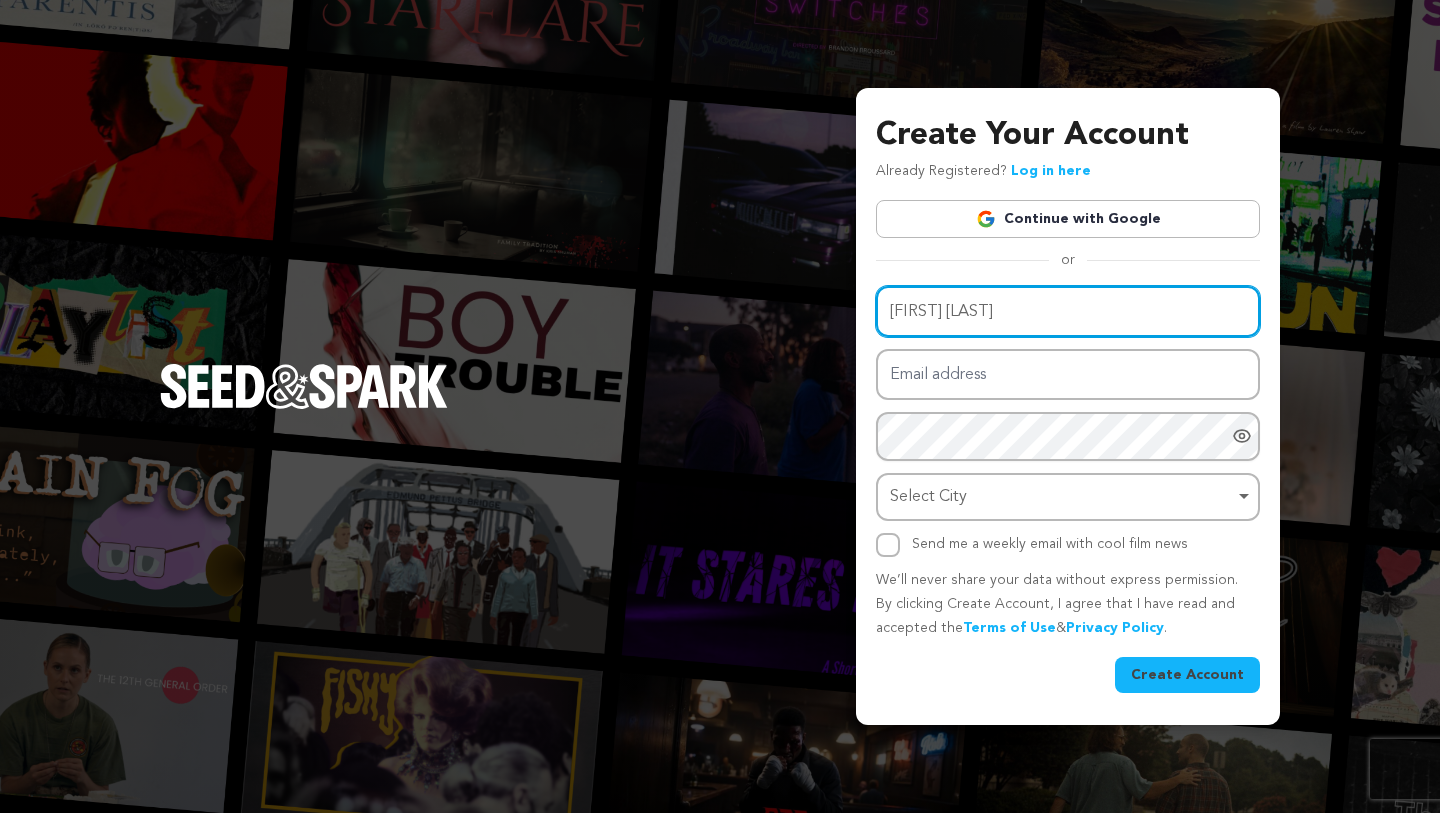 type on "[FIRST] [LAST]" 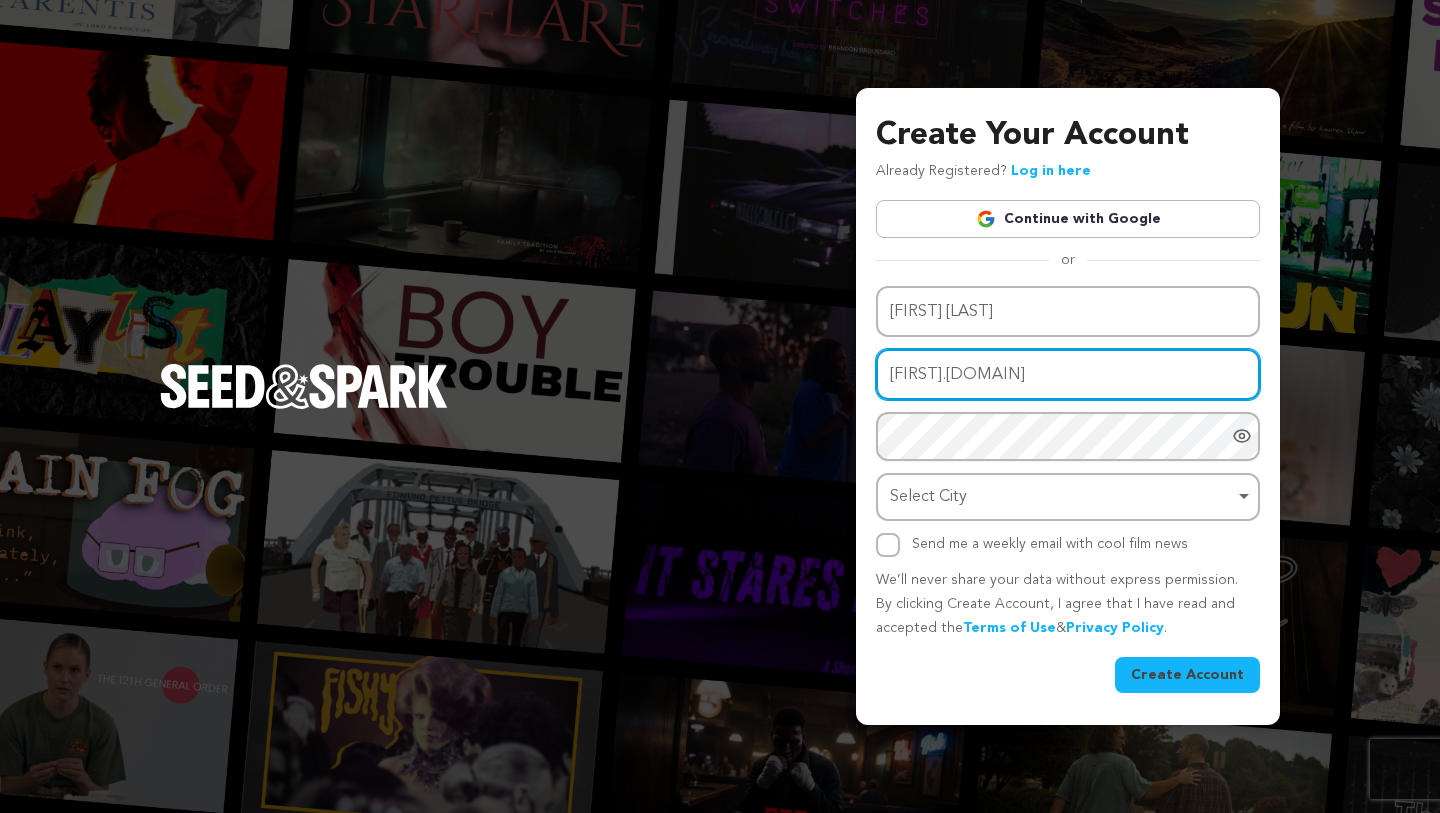 type on "[FIRST].[DOMAIN]" 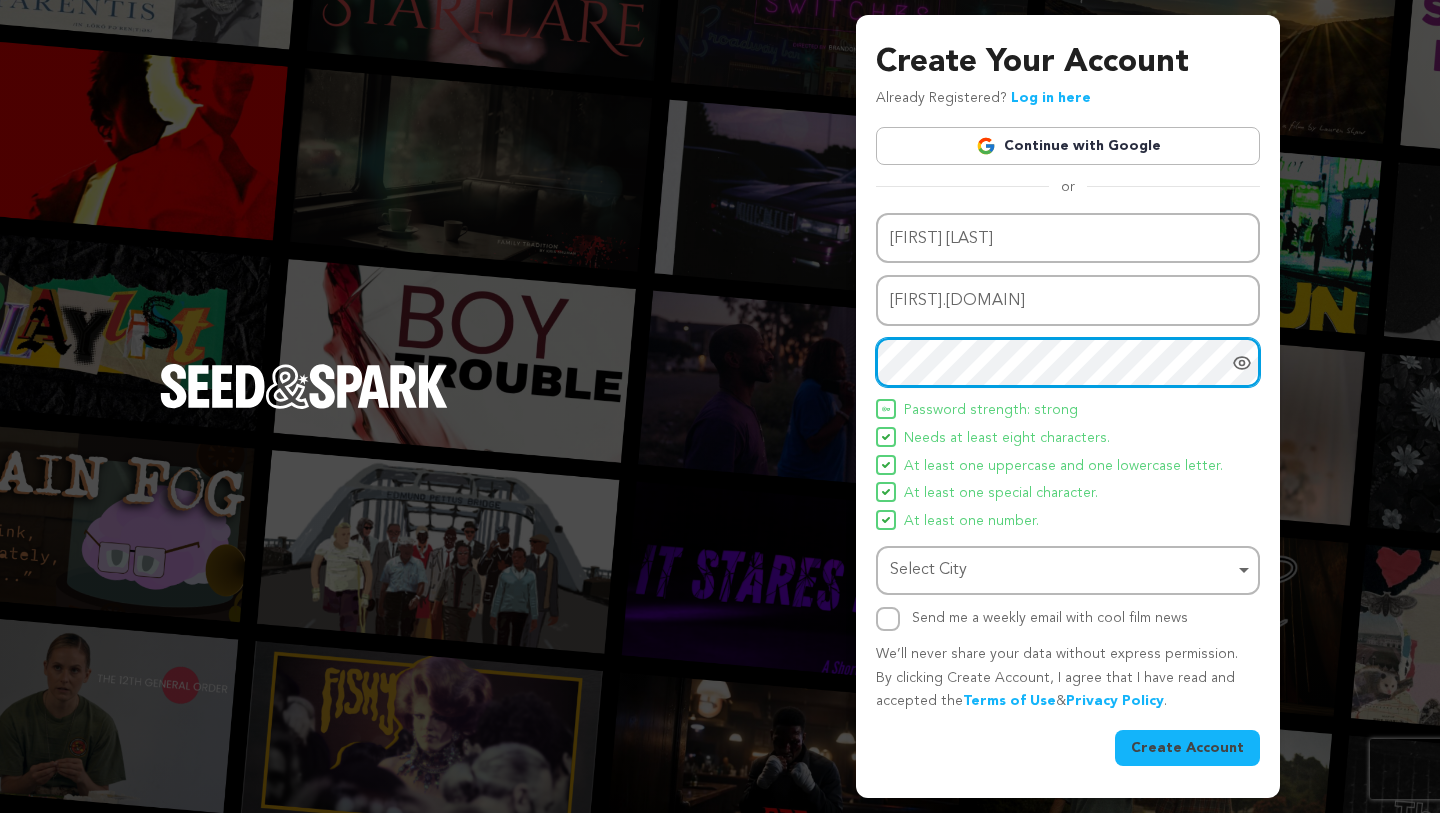 click on "Select City Remove item" at bounding box center [1062, 570] 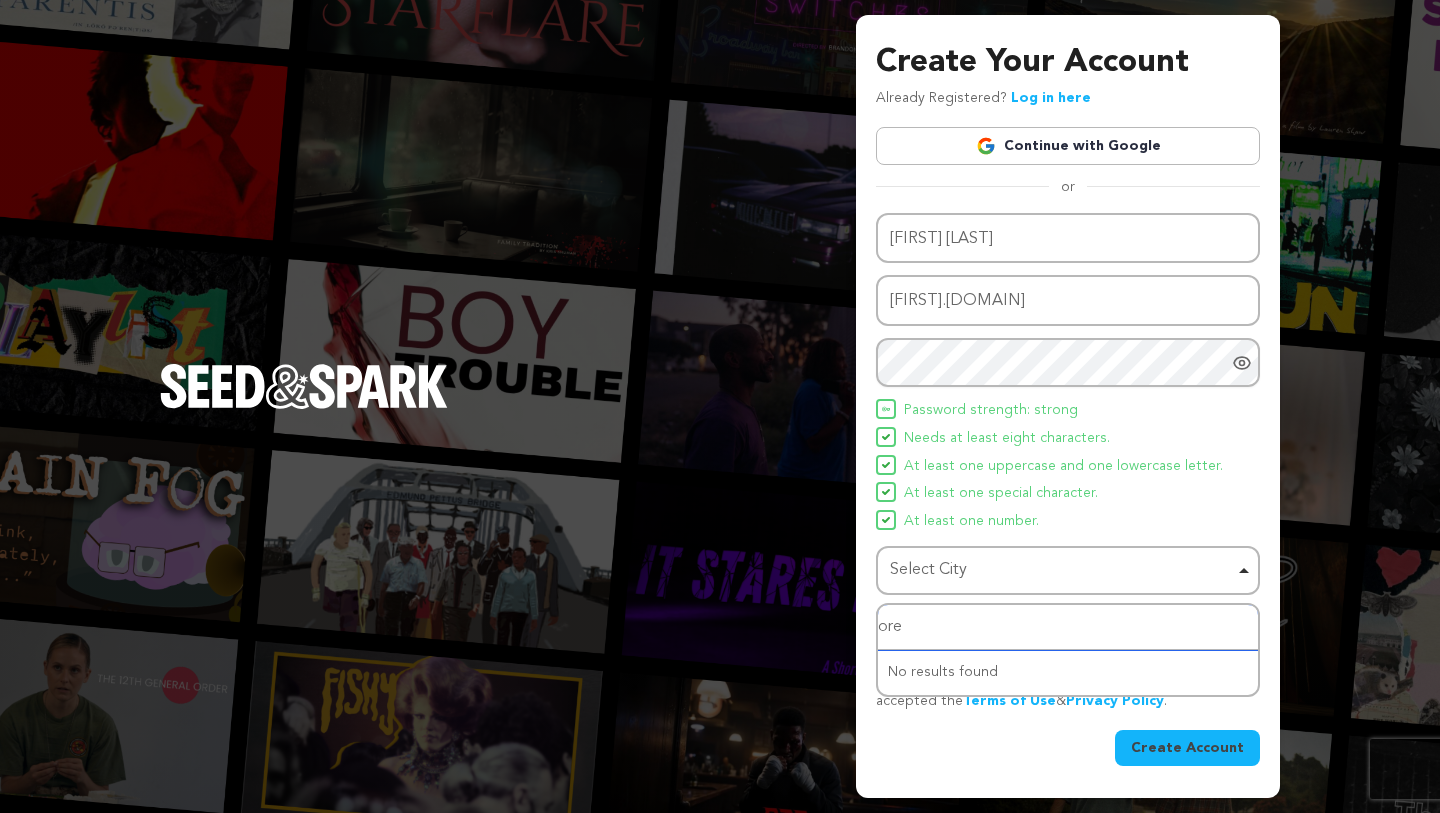 type on "orem" 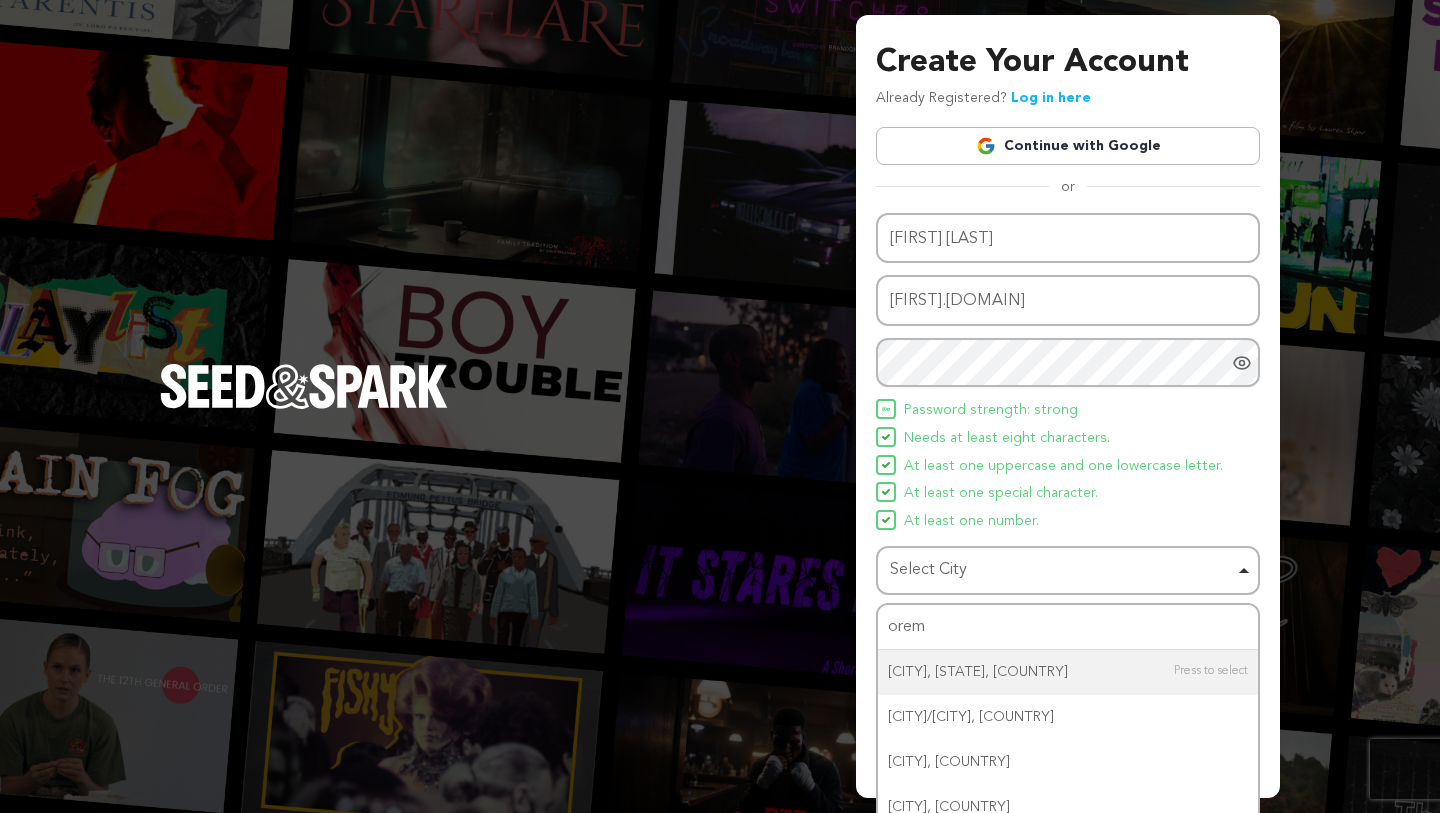 type 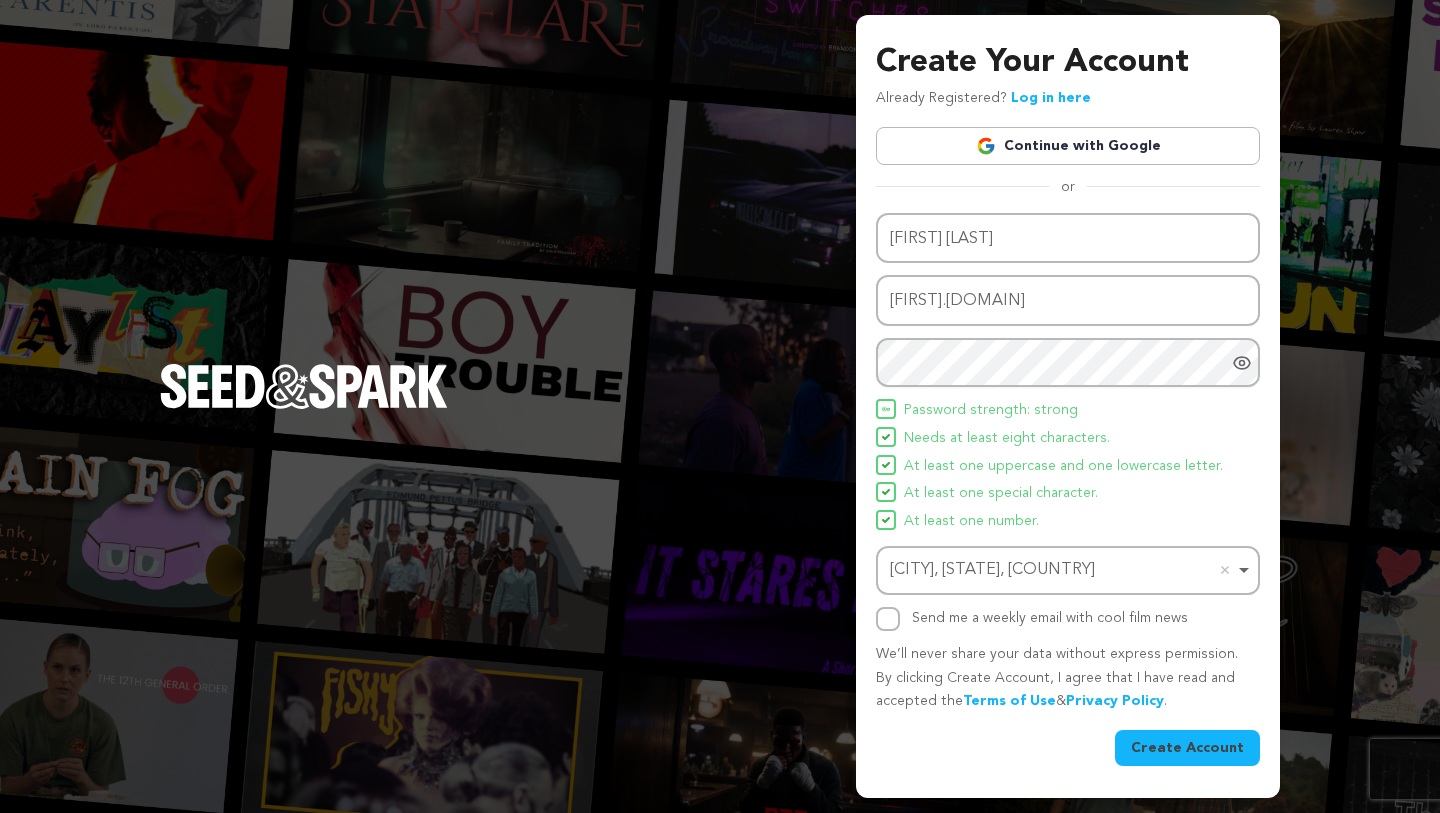 click on "Create Account" at bounding box center [1187, 748] 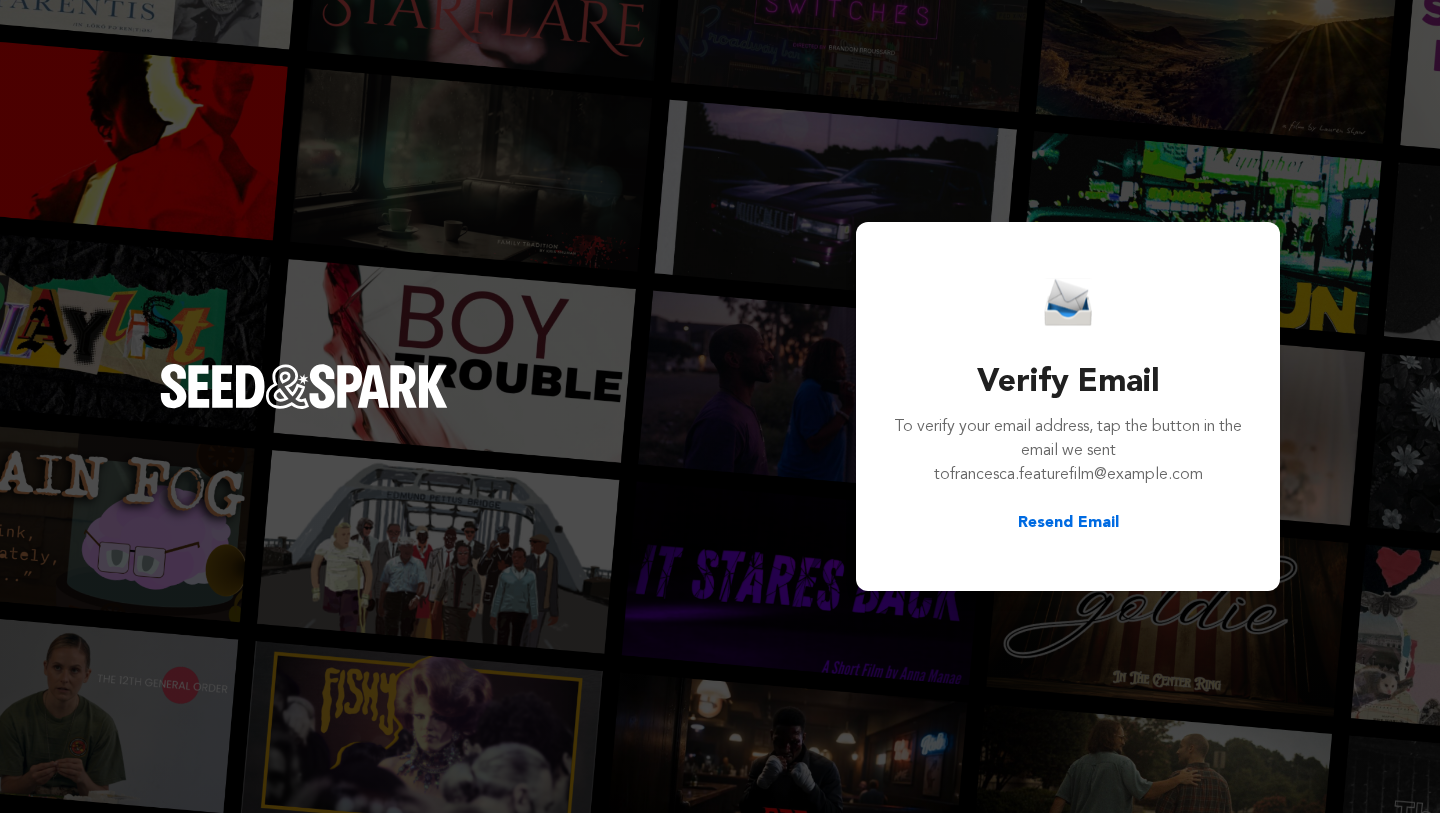 scroll, scrollTop: 0, scrollLeft: 0, axis: both 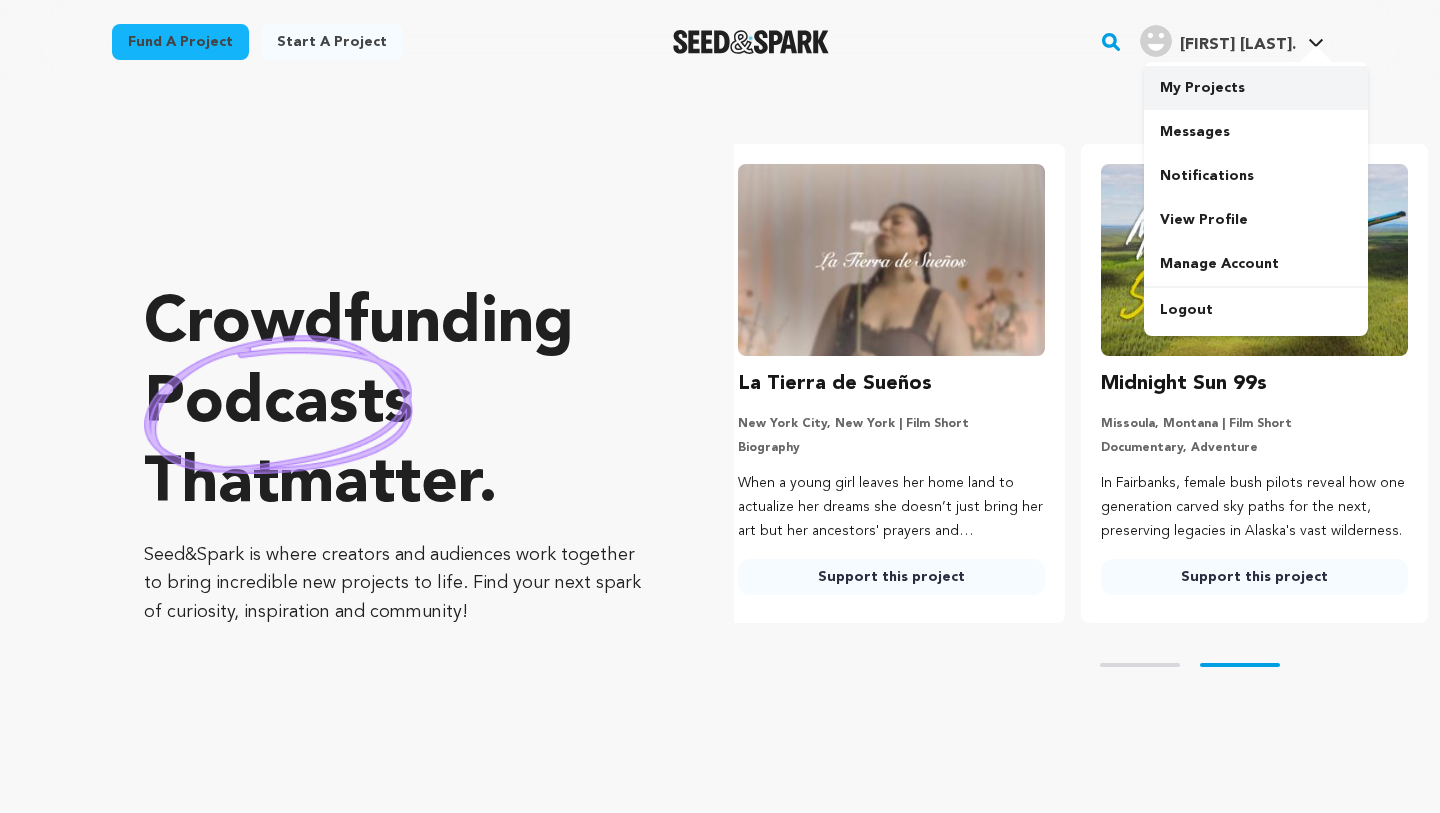 type on "francesca.featurefilm@[EMAIL]" 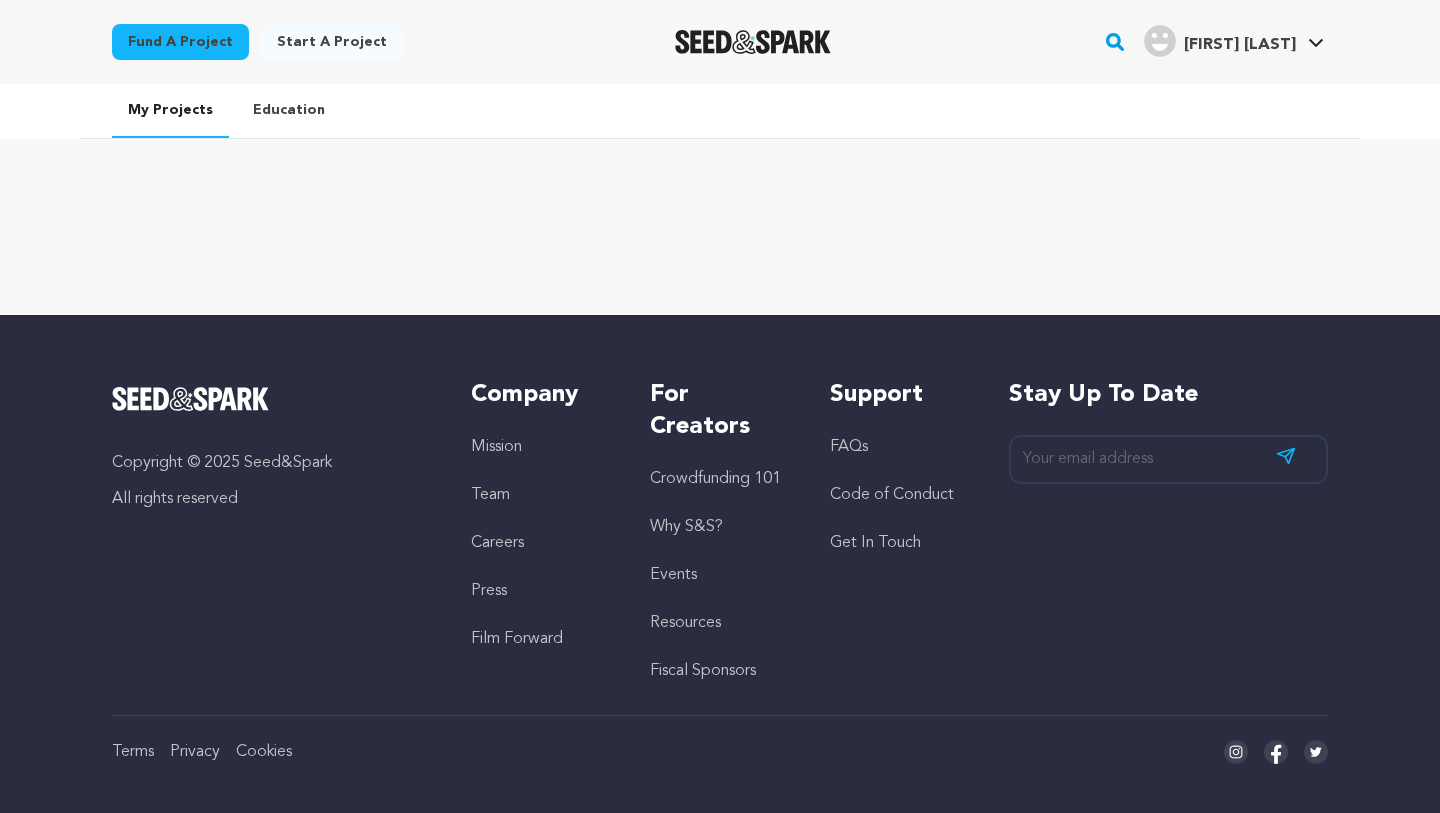 scroll, scrollTop: 0, scrollLeft: 0, axis: both 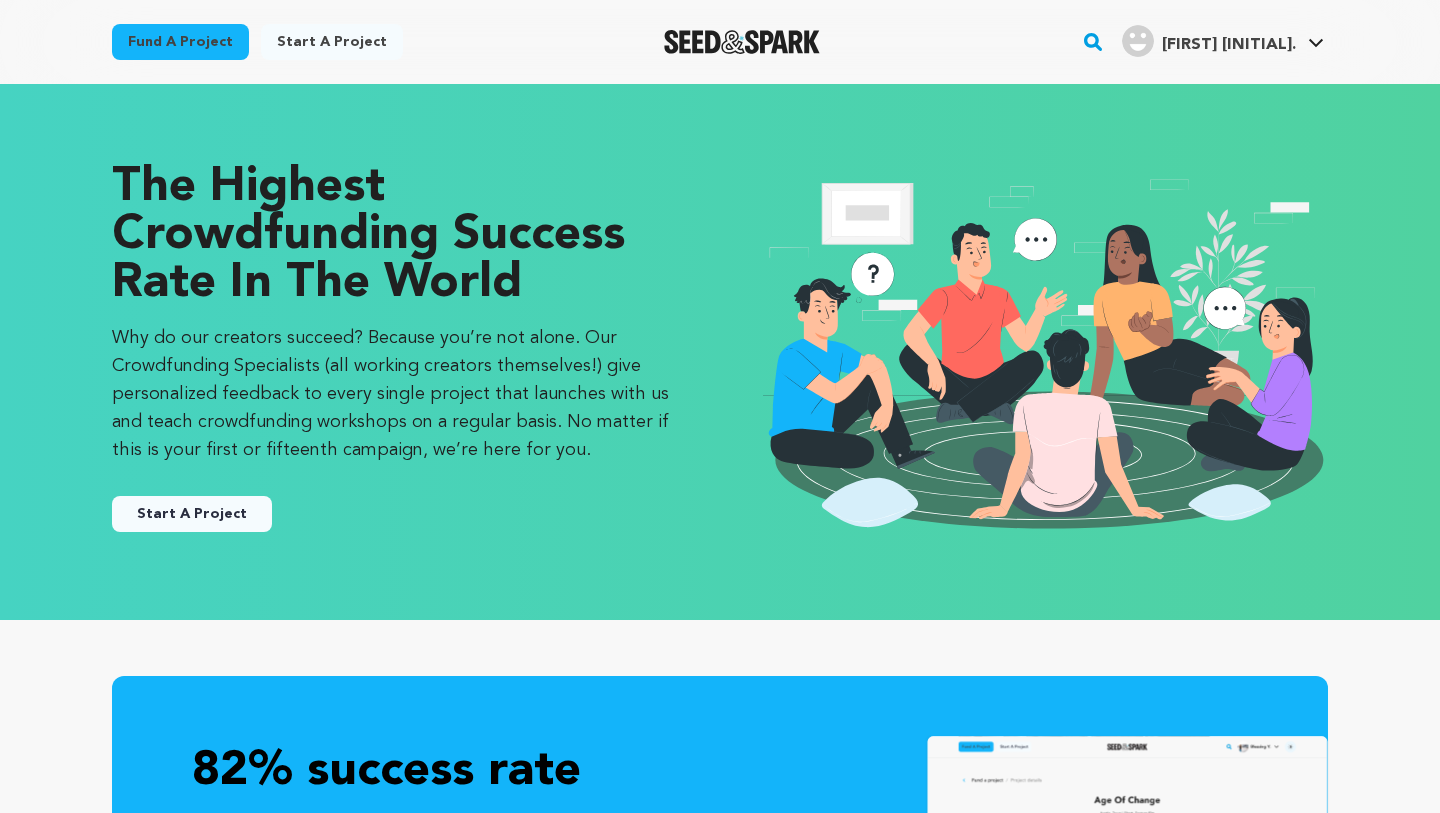 click on "Start A Project" at bounding box center (192, 514) 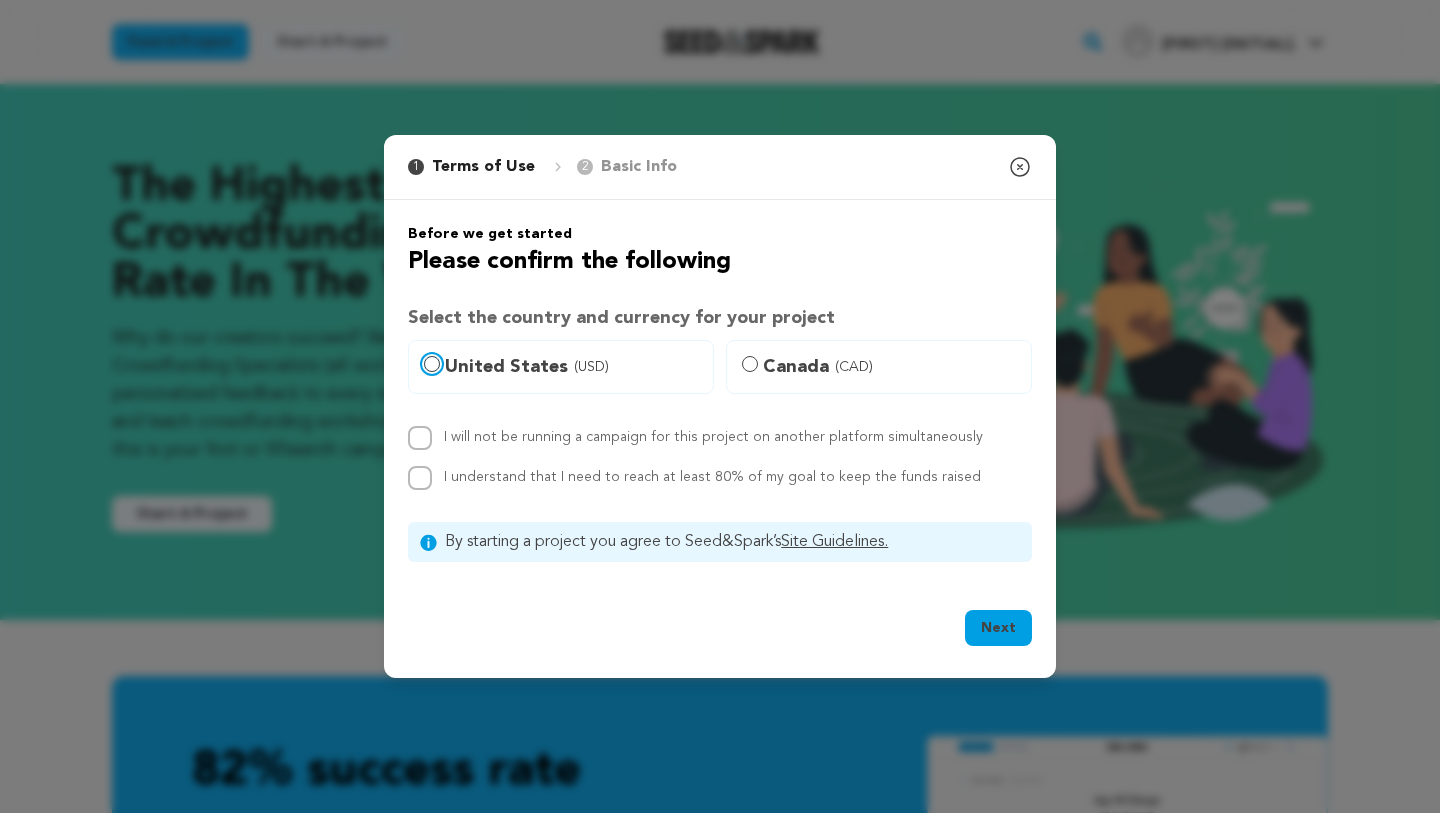 click on "United States
(USD)" at bounding box center (432, 364) 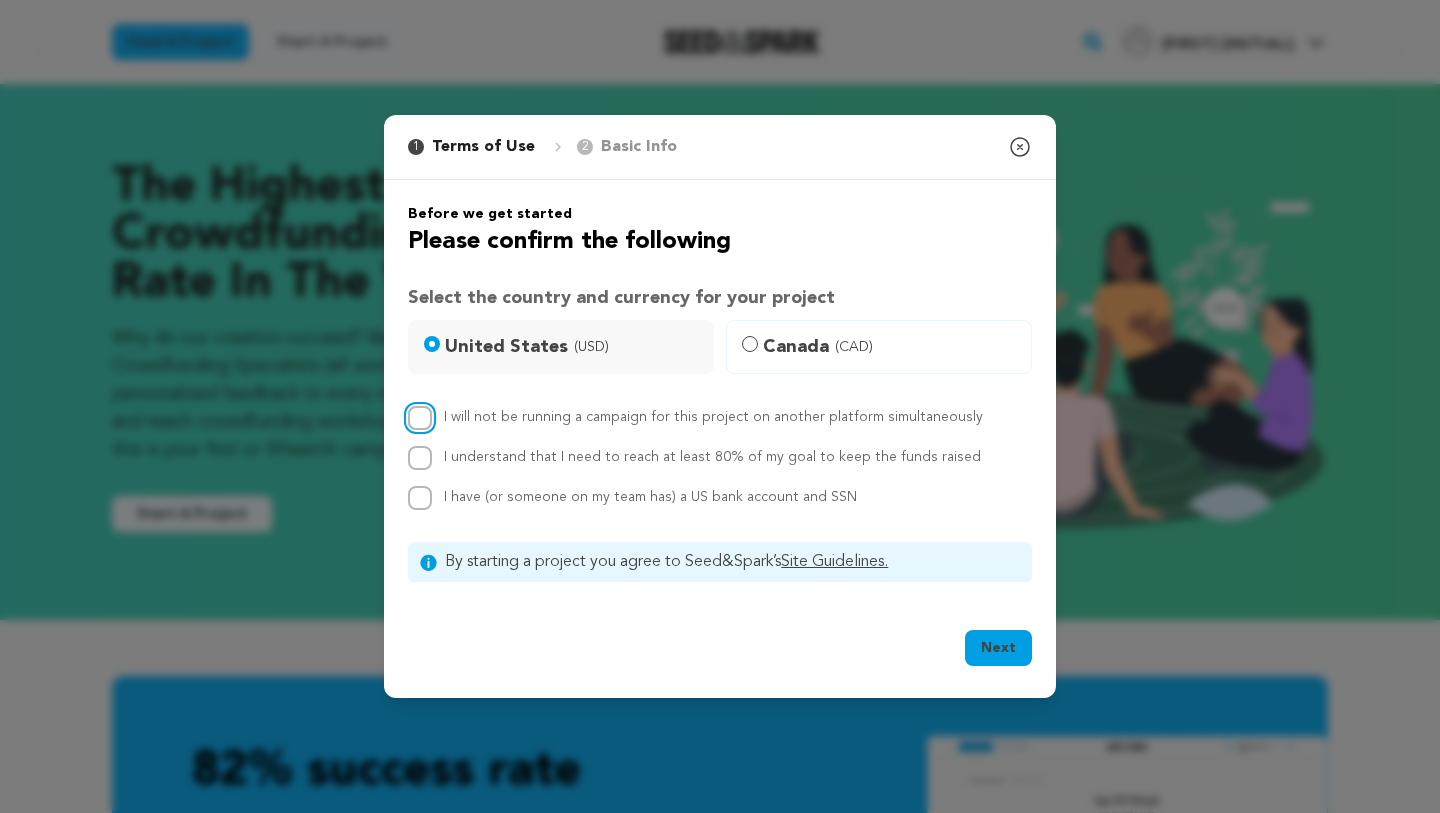 click on "I will not be running a campaign for this project on another platform
simultaneously" at bounding box center (420, 418) 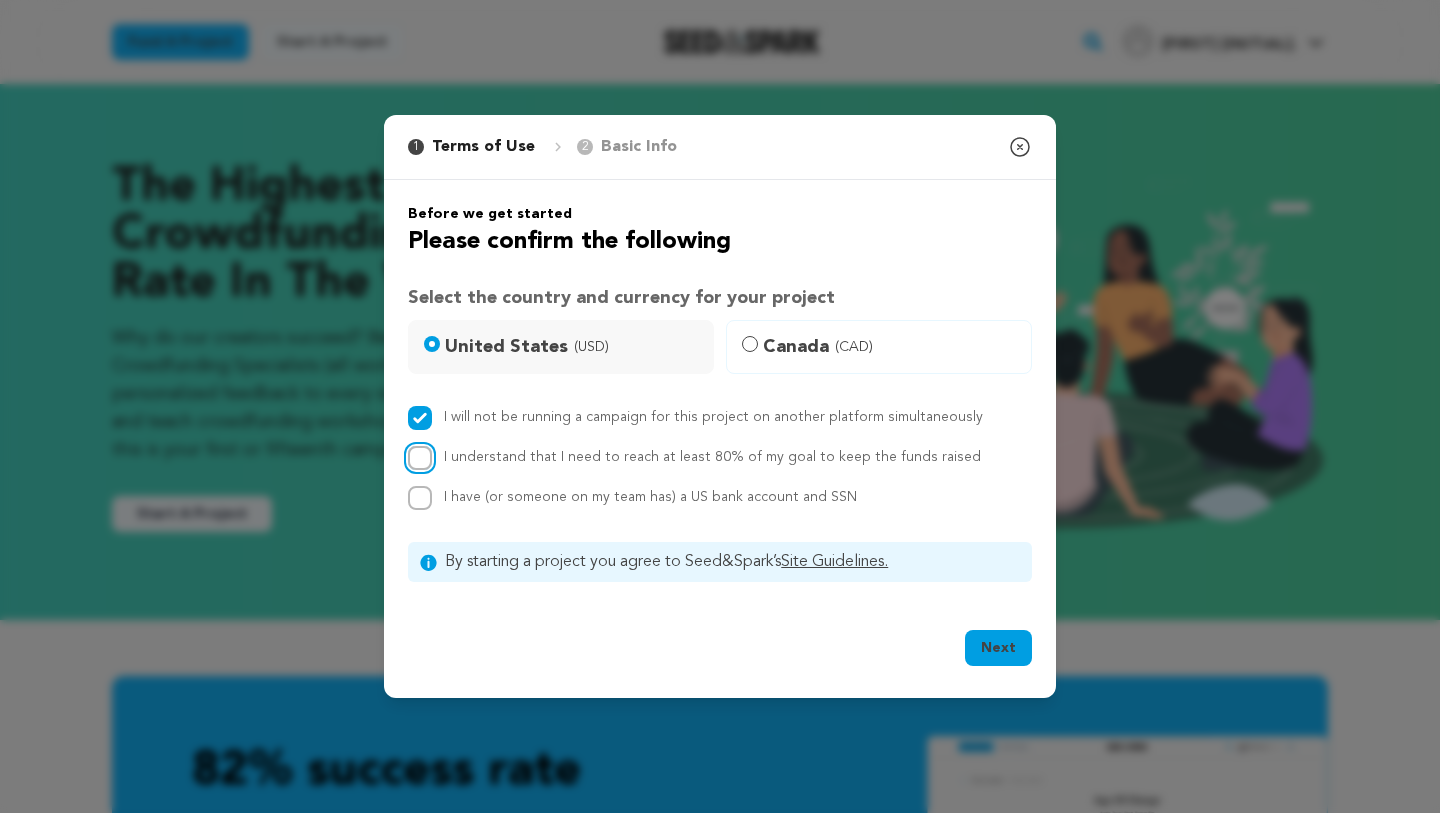click on "I understand that I need to reach at least 80% of my goal to keep the
funds raised" at bounding box center [420, 458] 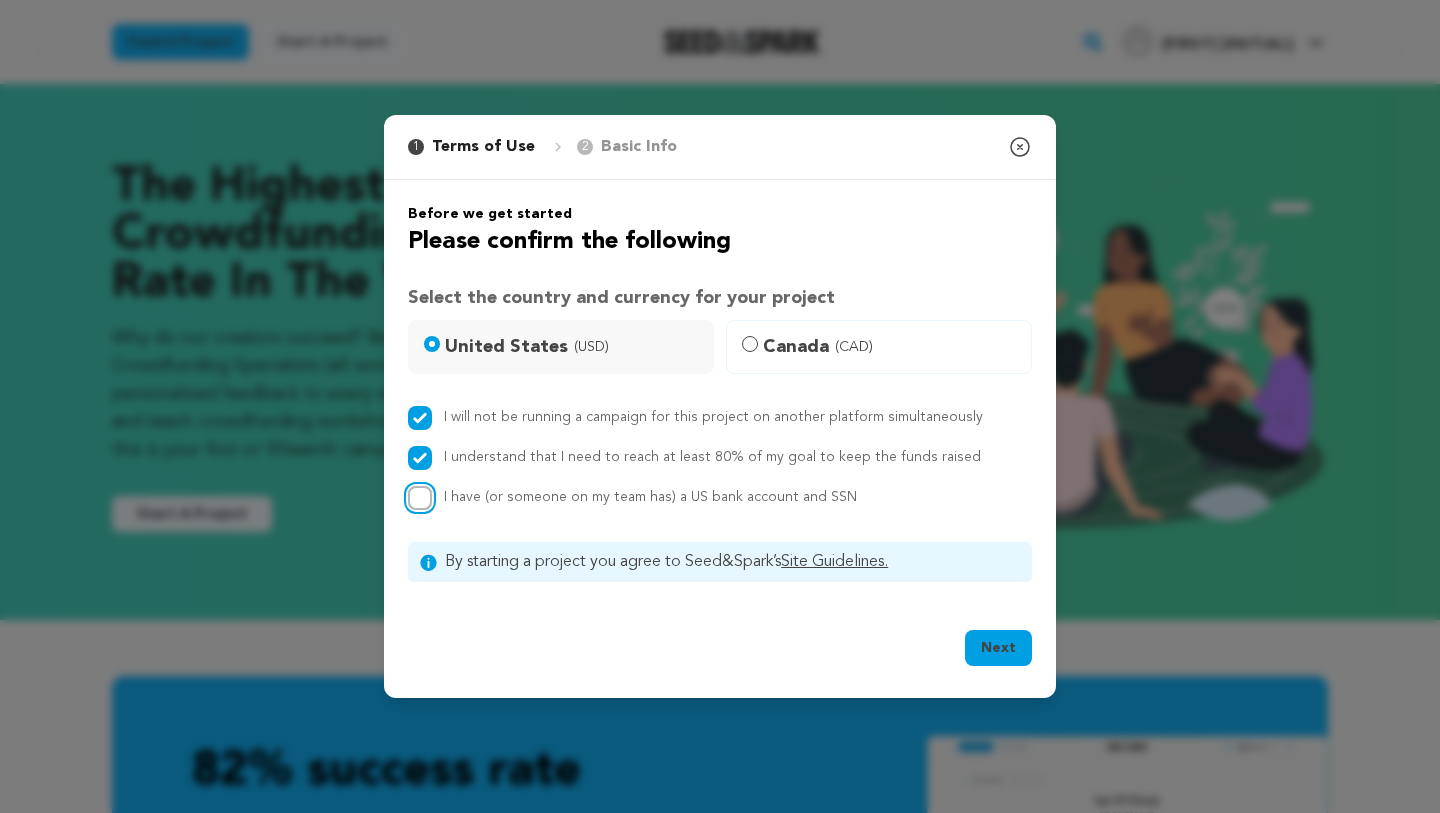 click on "I have (or someone on my team has) a US bank account and SSN" at bounding box center [420, 498] 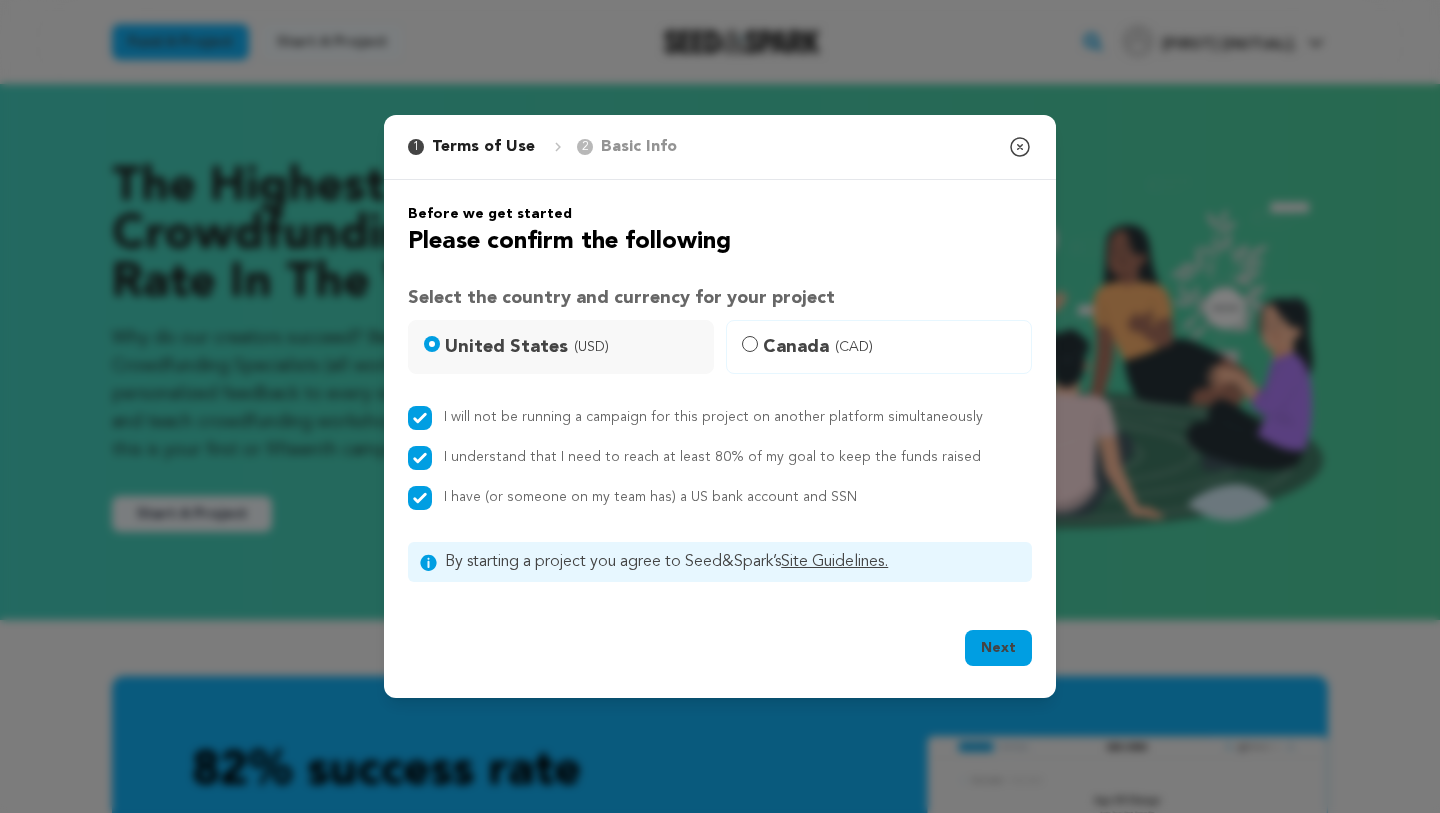 click on "Next" at bounding box center (998, 648) 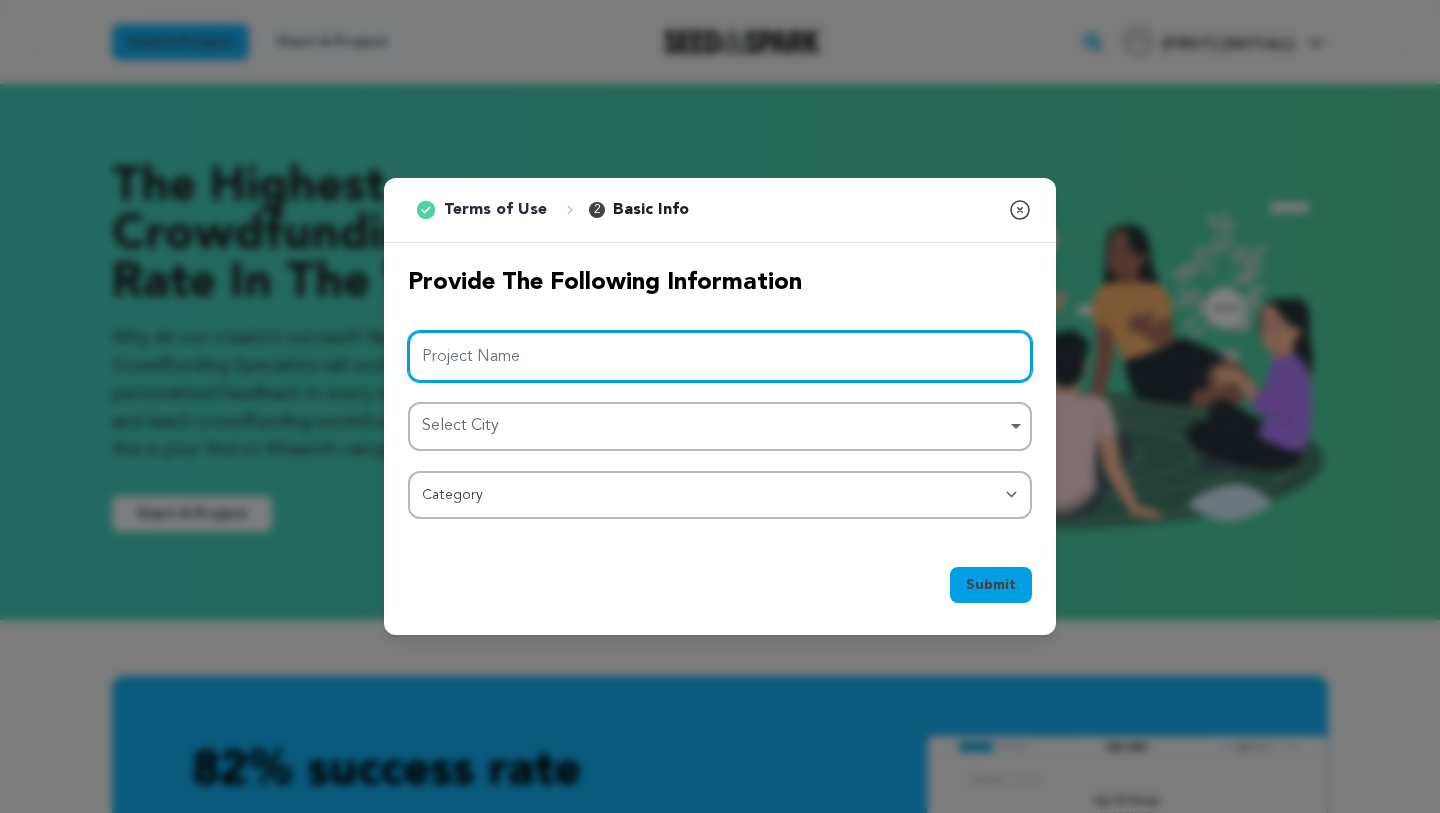 click on "Project Name" at bounding box center (720, 356) 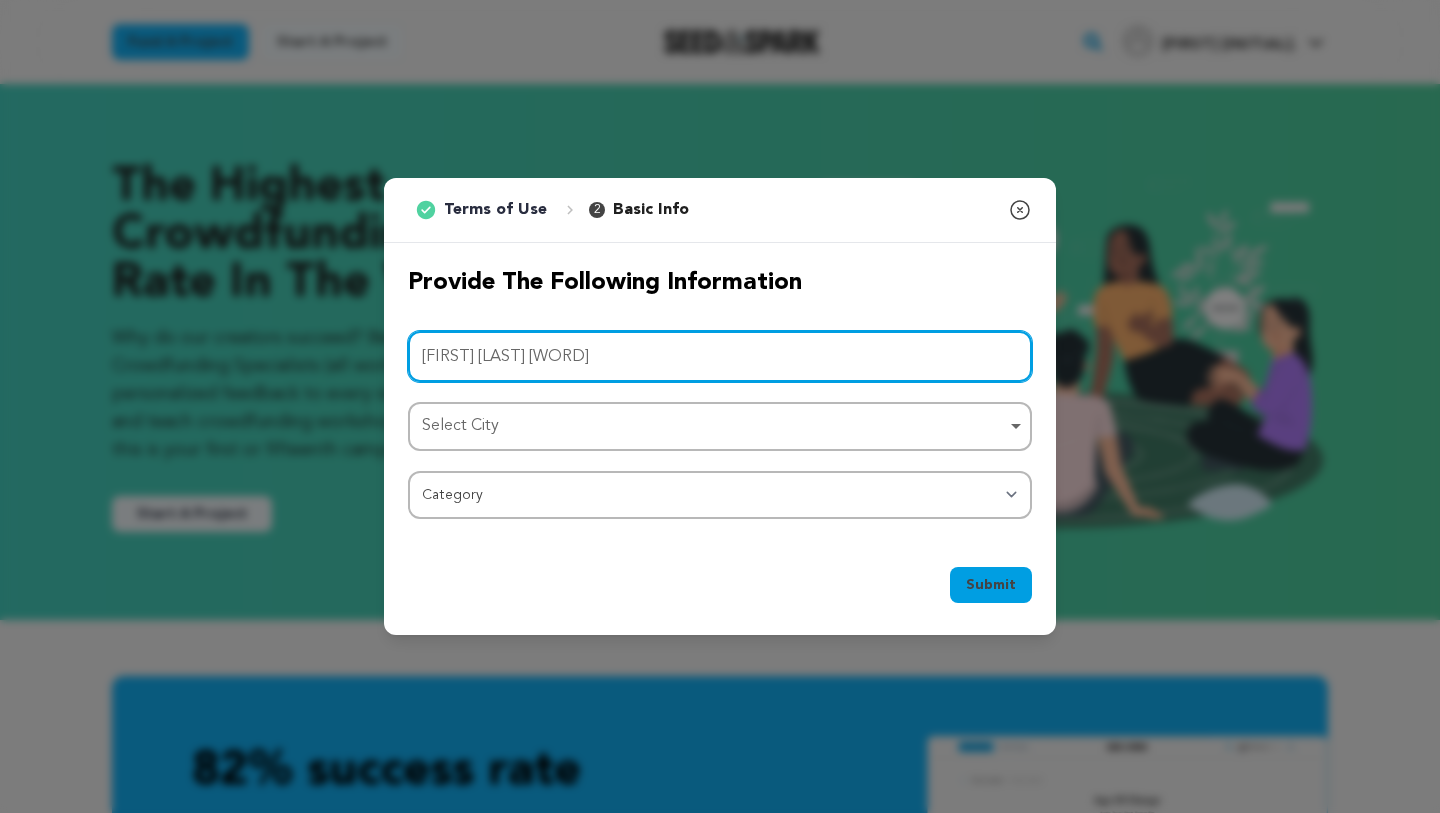 type on "Francesca Feature Film" 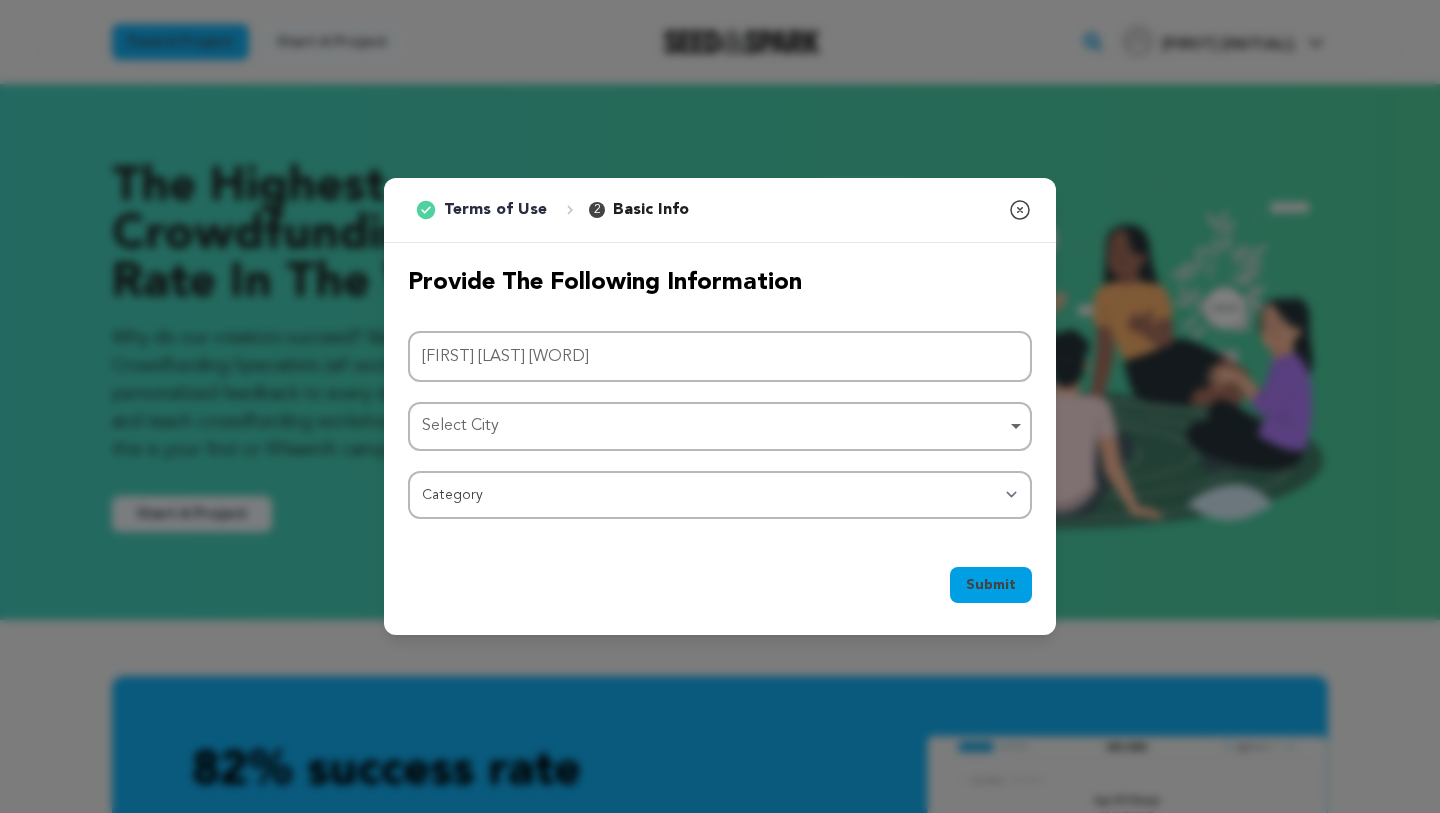 click on "Select City Remove item" at bounding box center (714, 426) 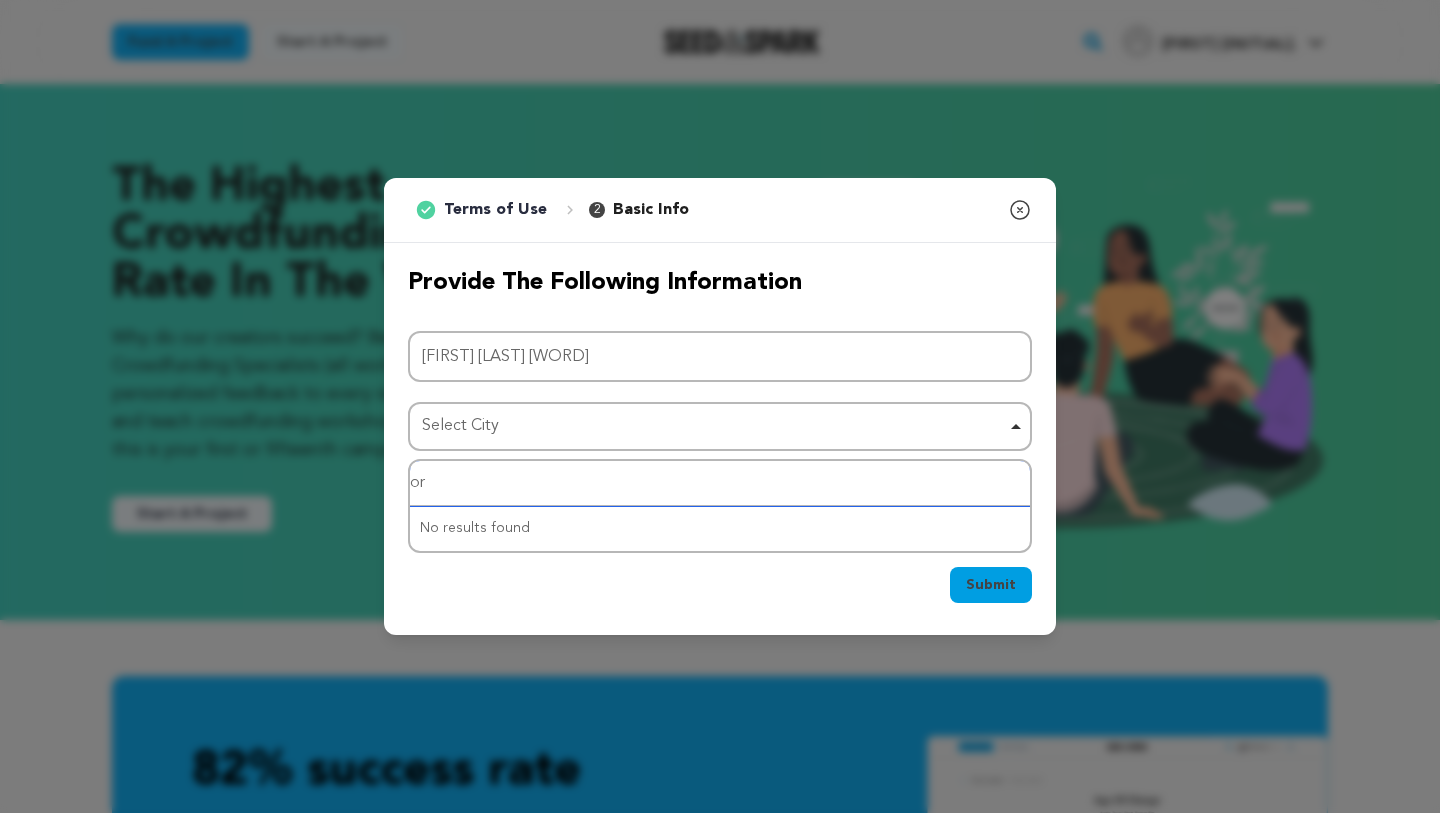 type on "o" 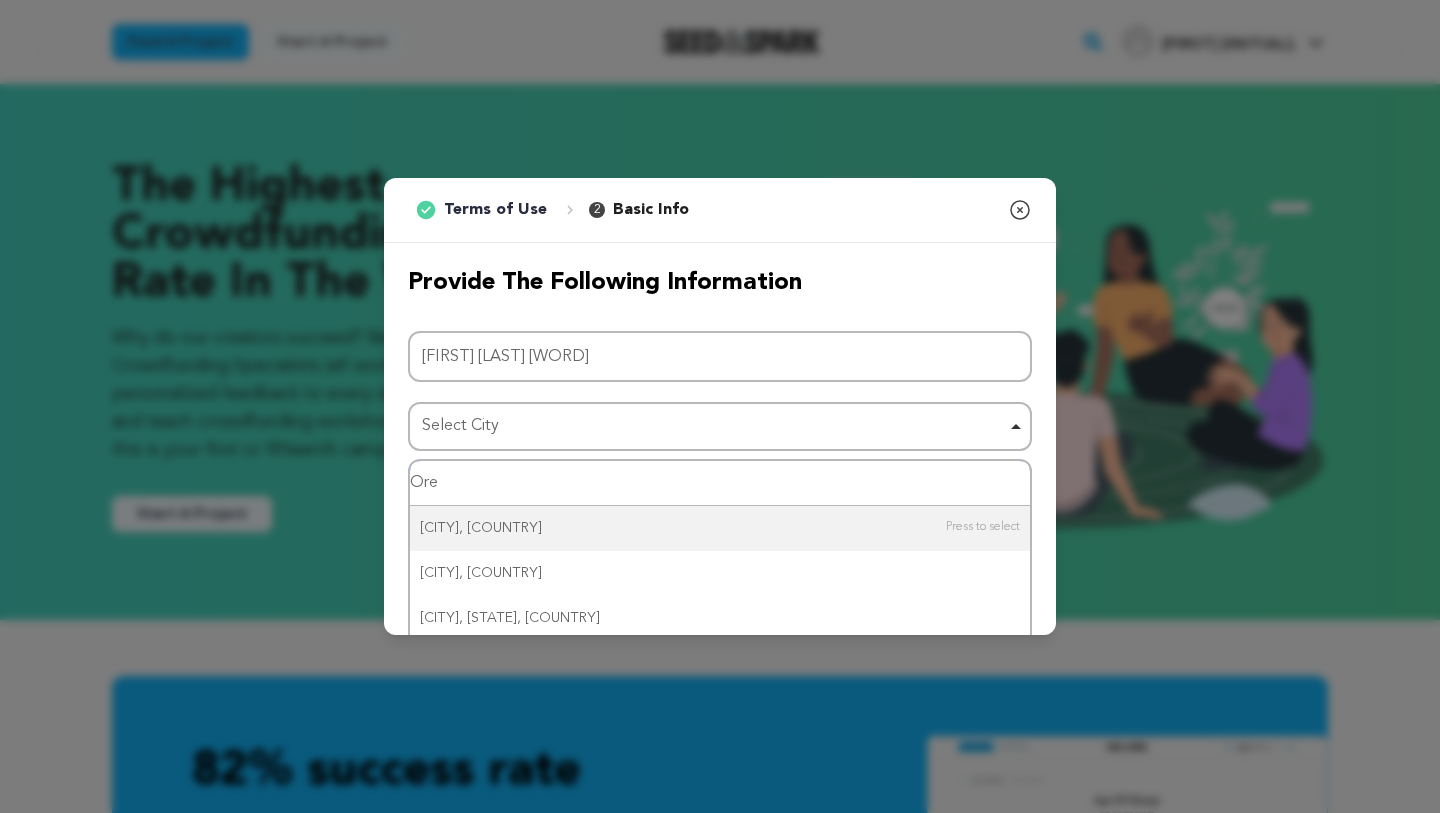 type on "Orem" 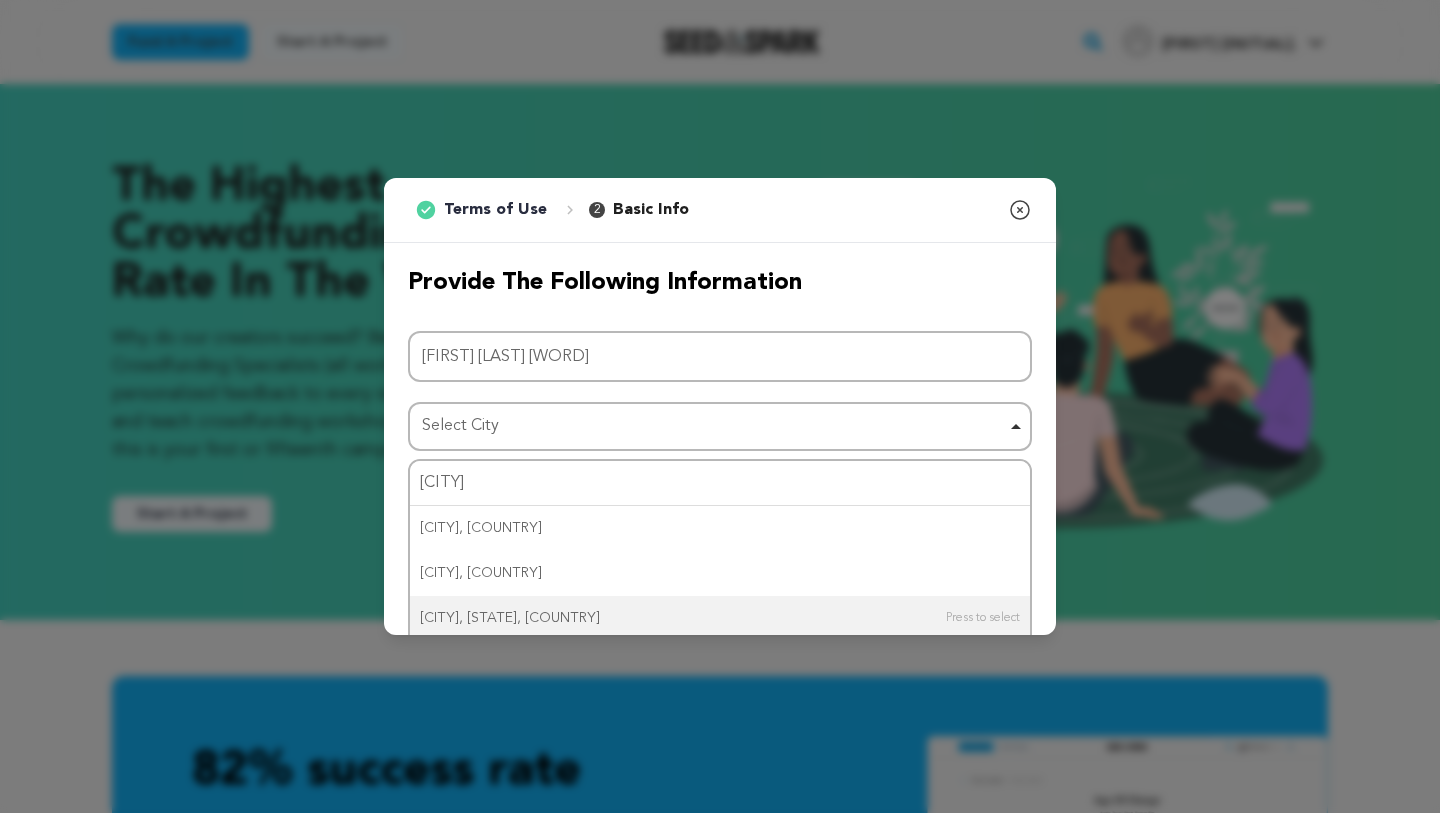 type 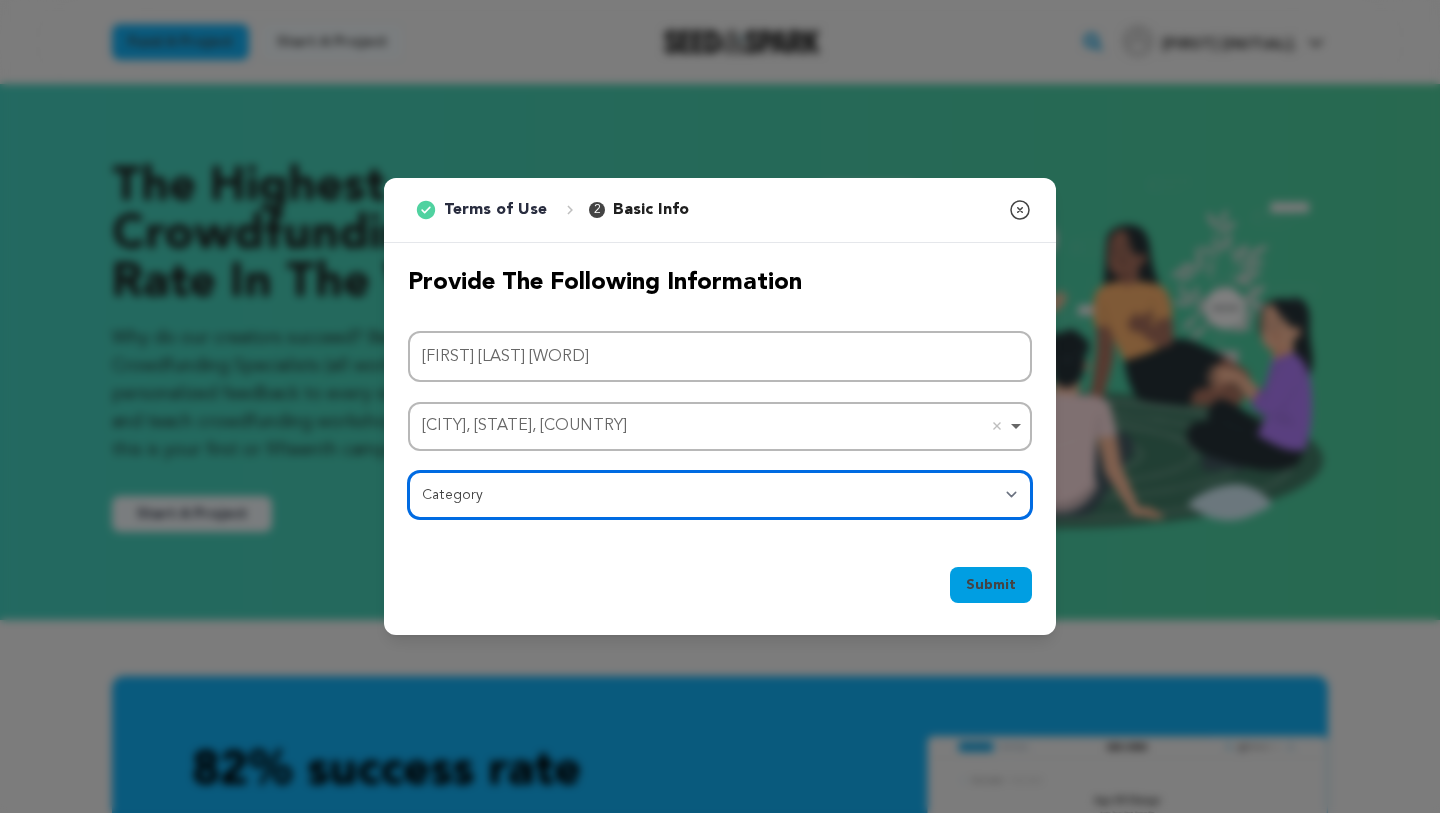 click on "Category
Film Feature
Film Short
Series
Film Festival
Company
Music Video
VR Experience
Comics
Artist Residency
Art & Photography
Collective
Dance
Games
Music
Radio & Podcasts
Orgs & Companies
Writing & Publishing
Venue & Spaces
Theatre" at bounding box center [720, 495] 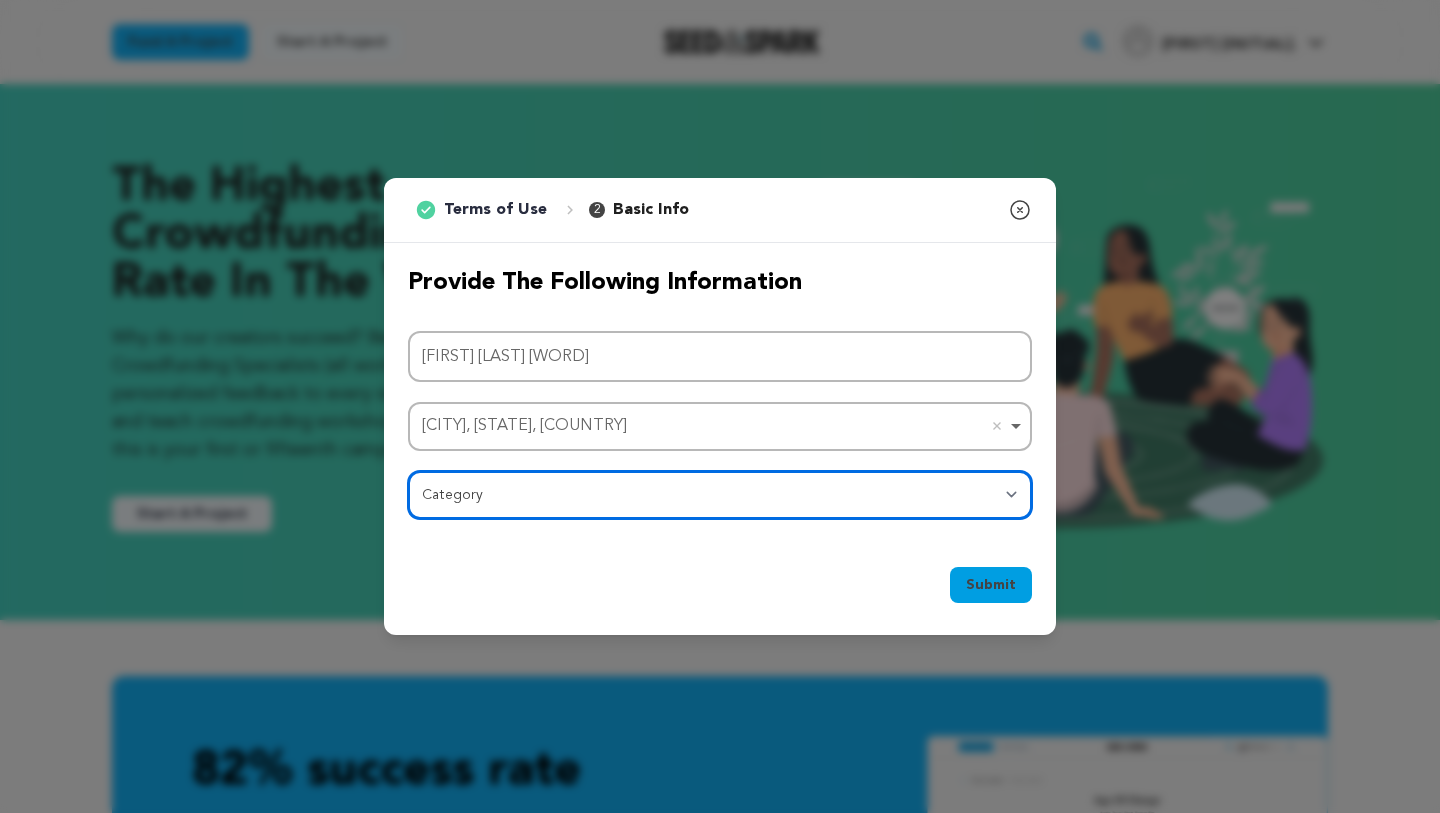 select on "382" 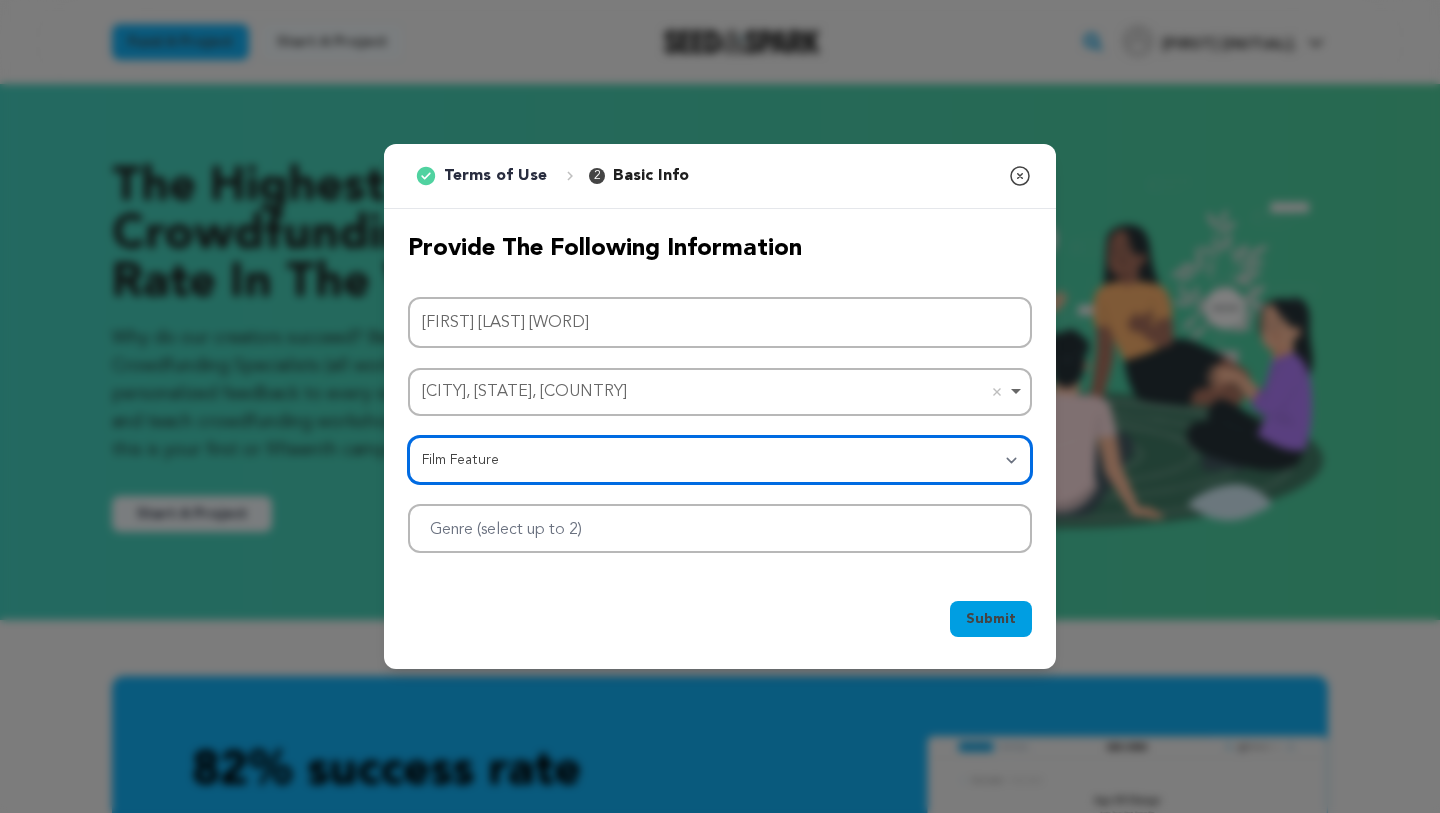 click at bounding box center (720, 528) 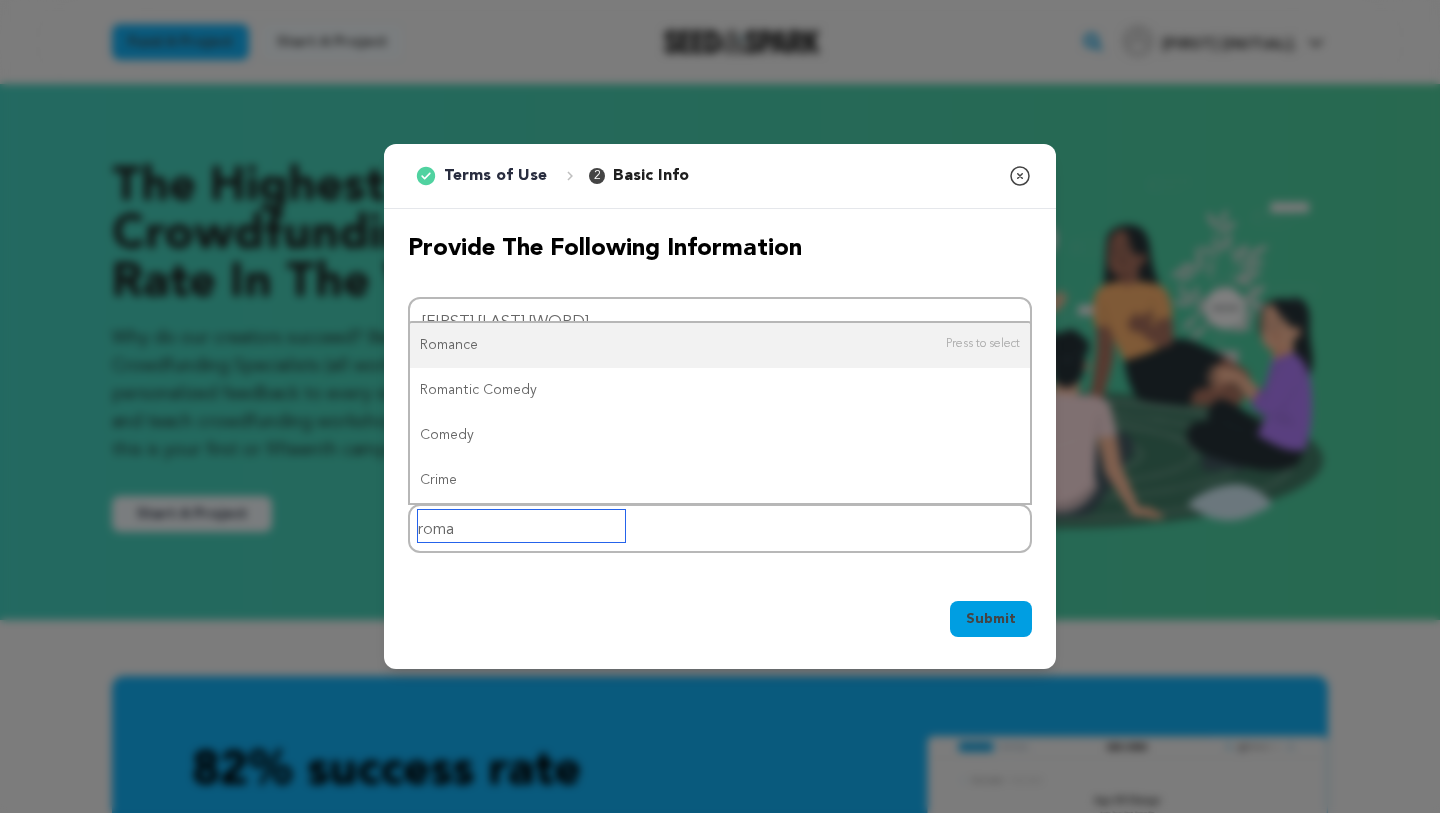 type on "roman" 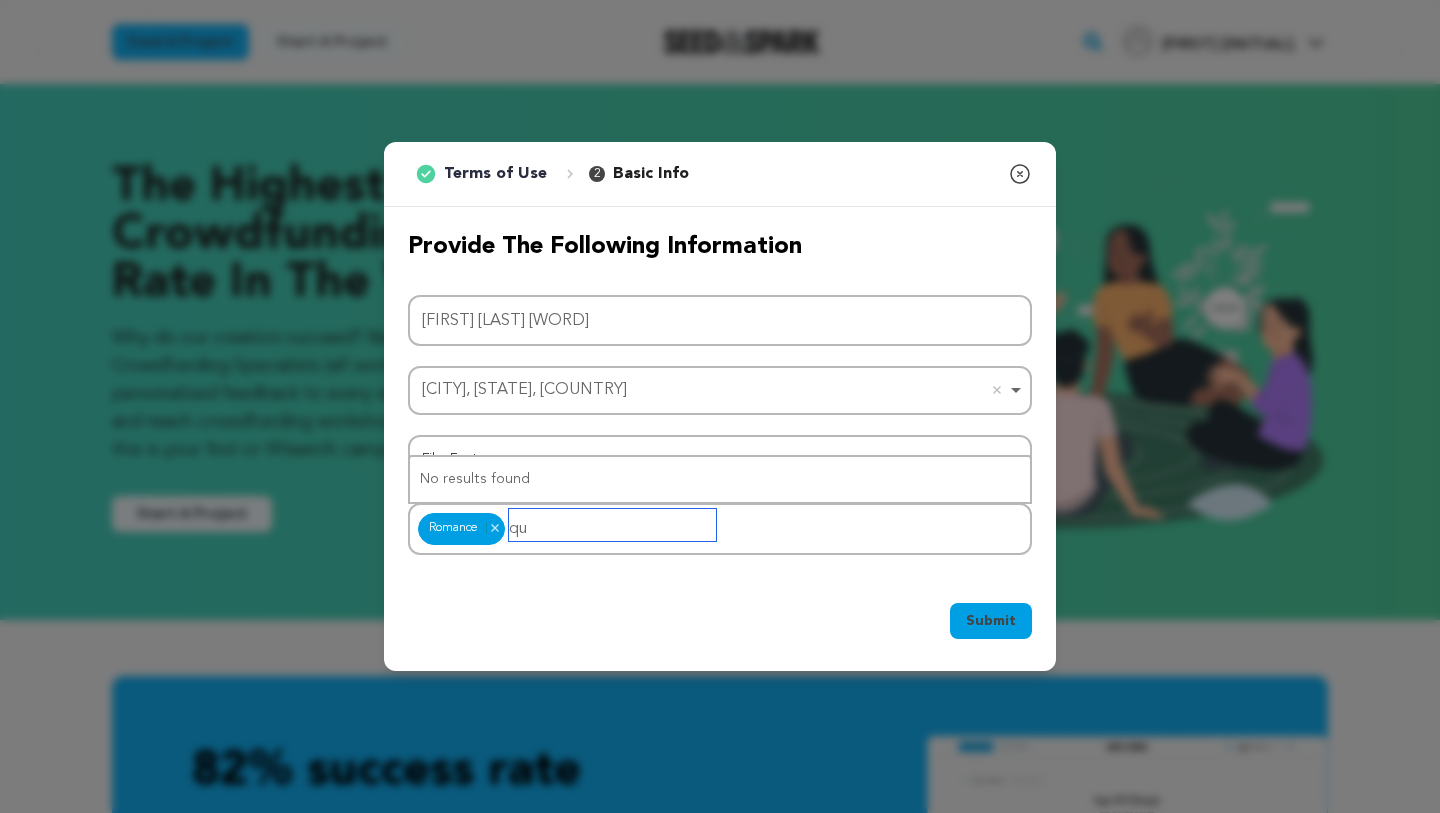 type on "q" 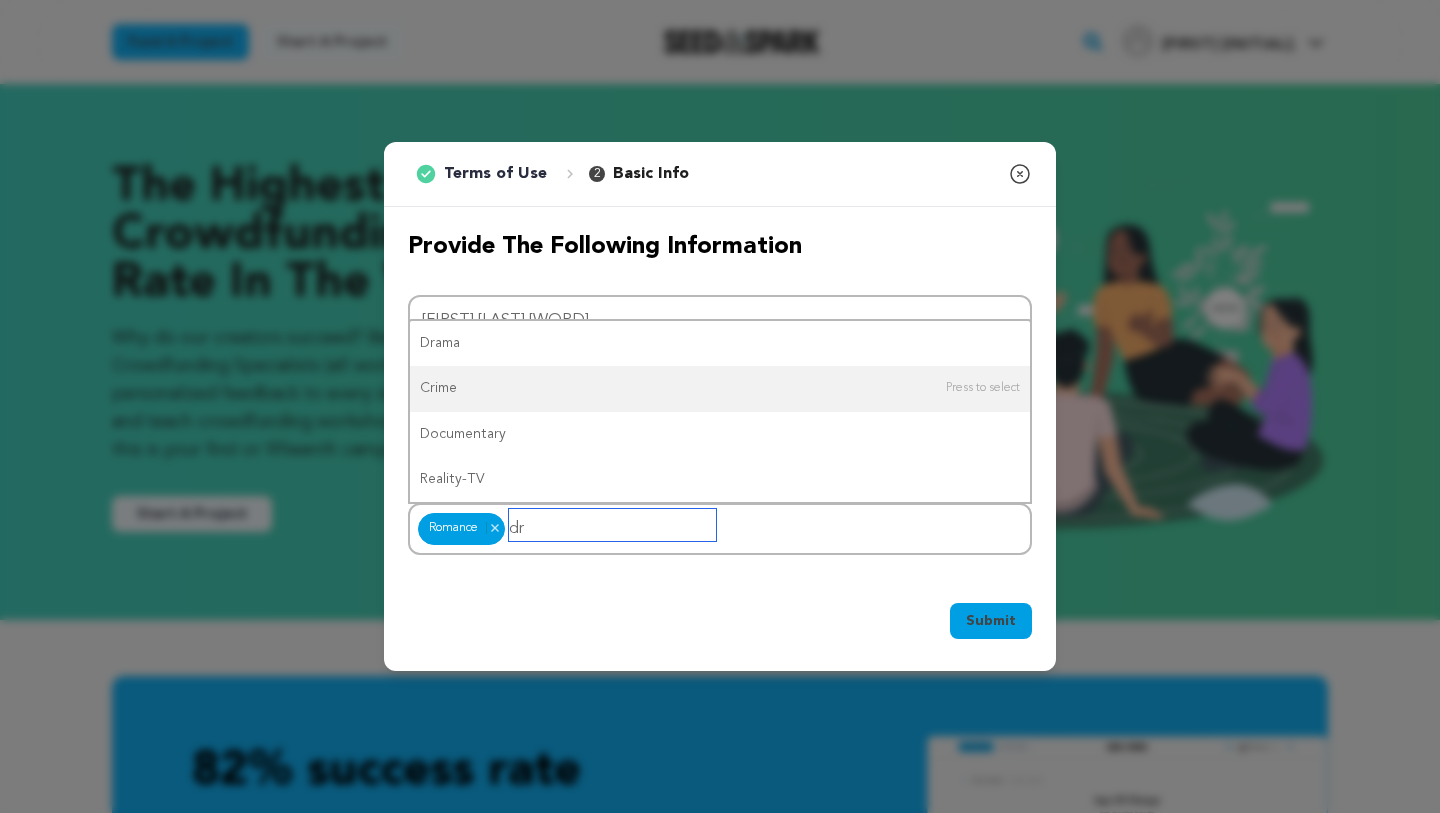 type on "d" 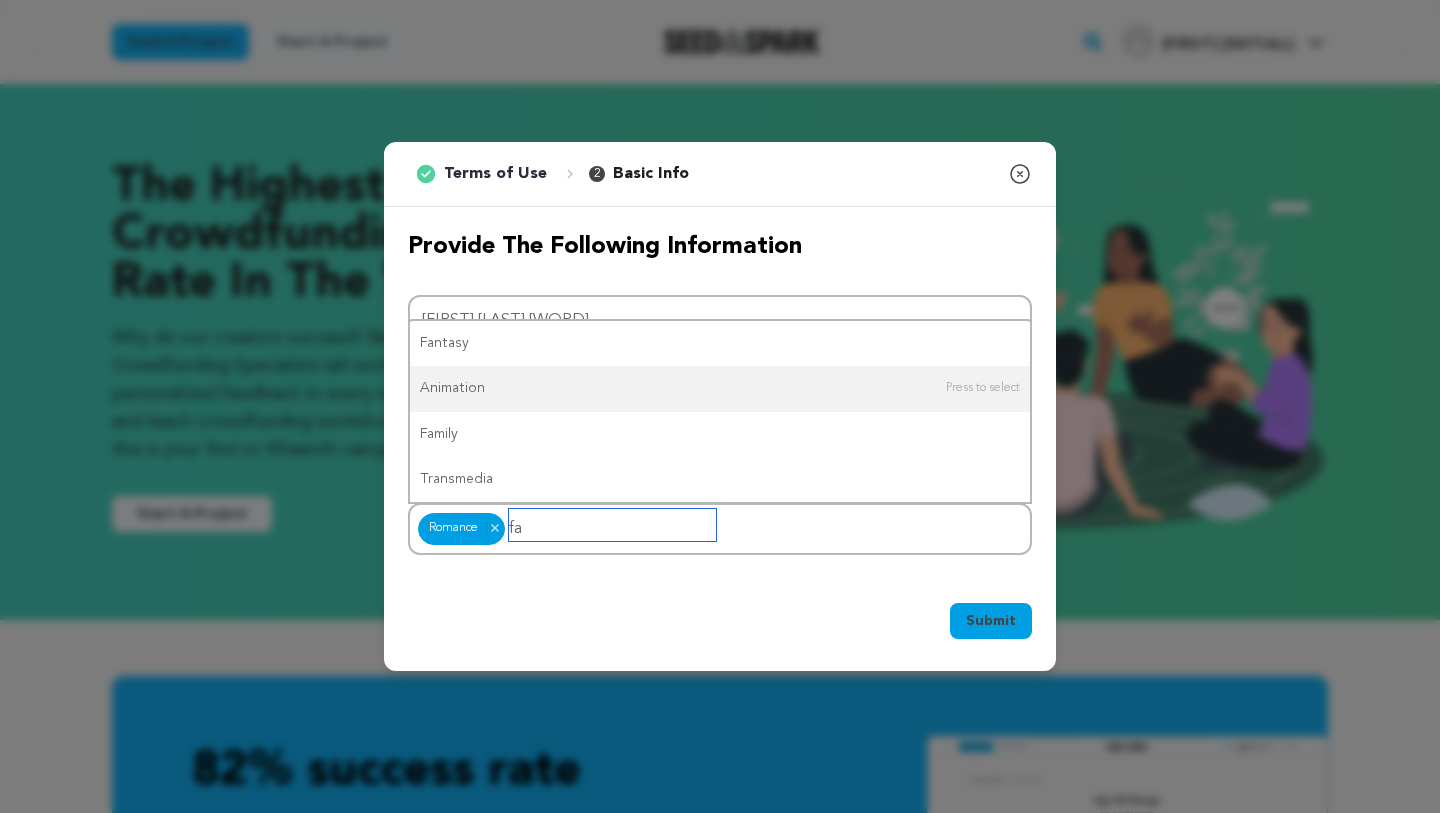 type on "f" 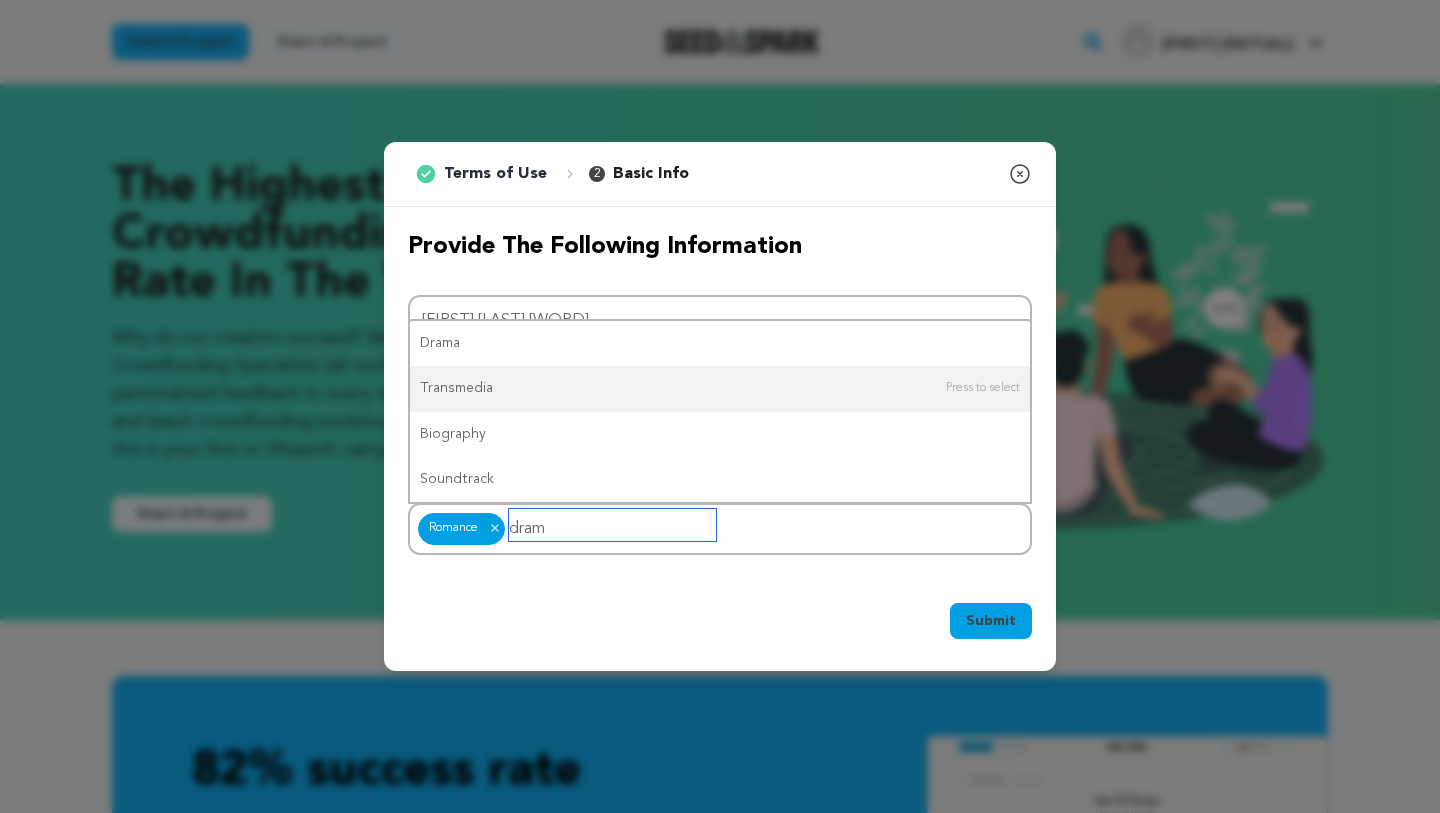 type on "drama" 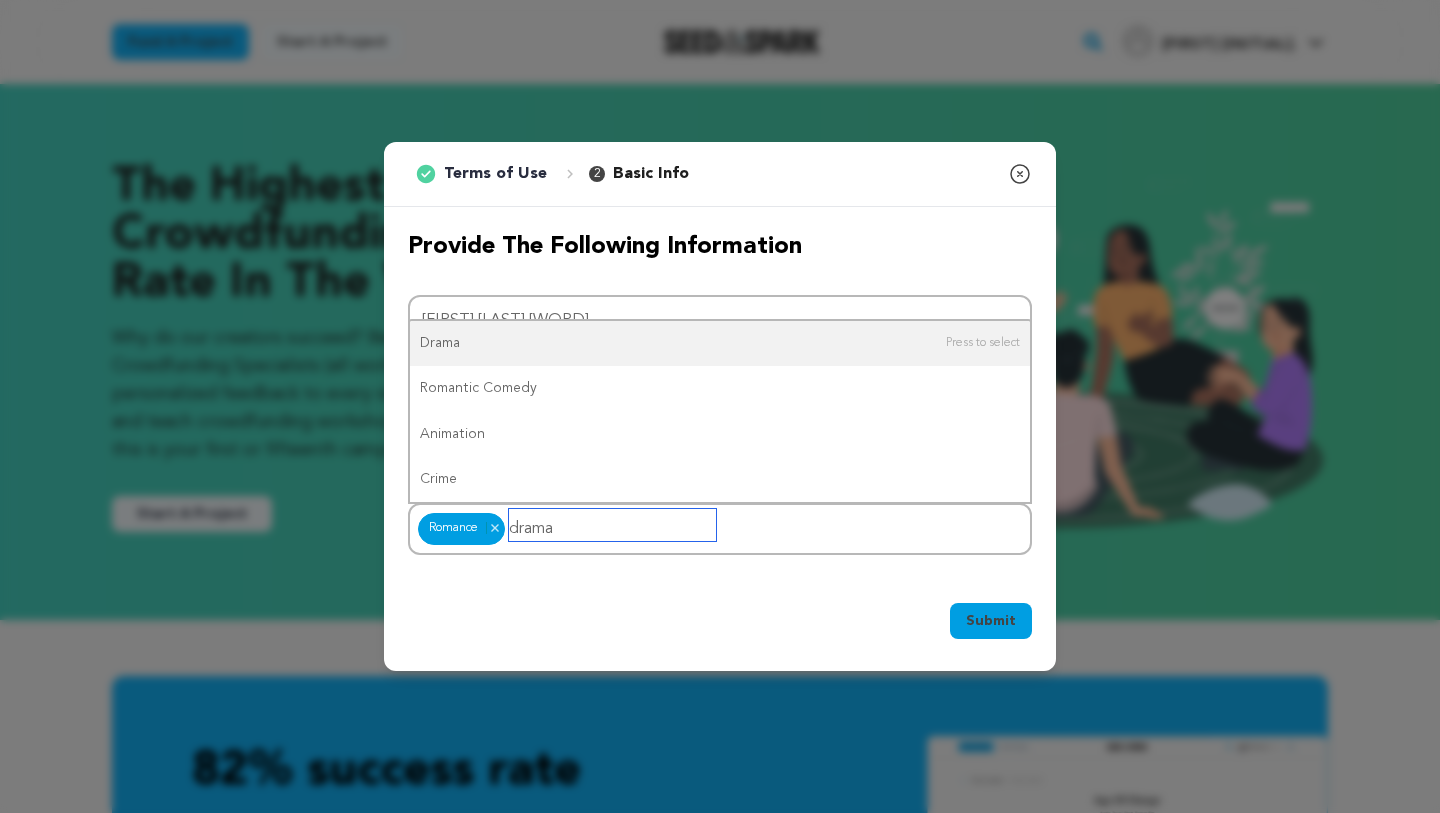 type 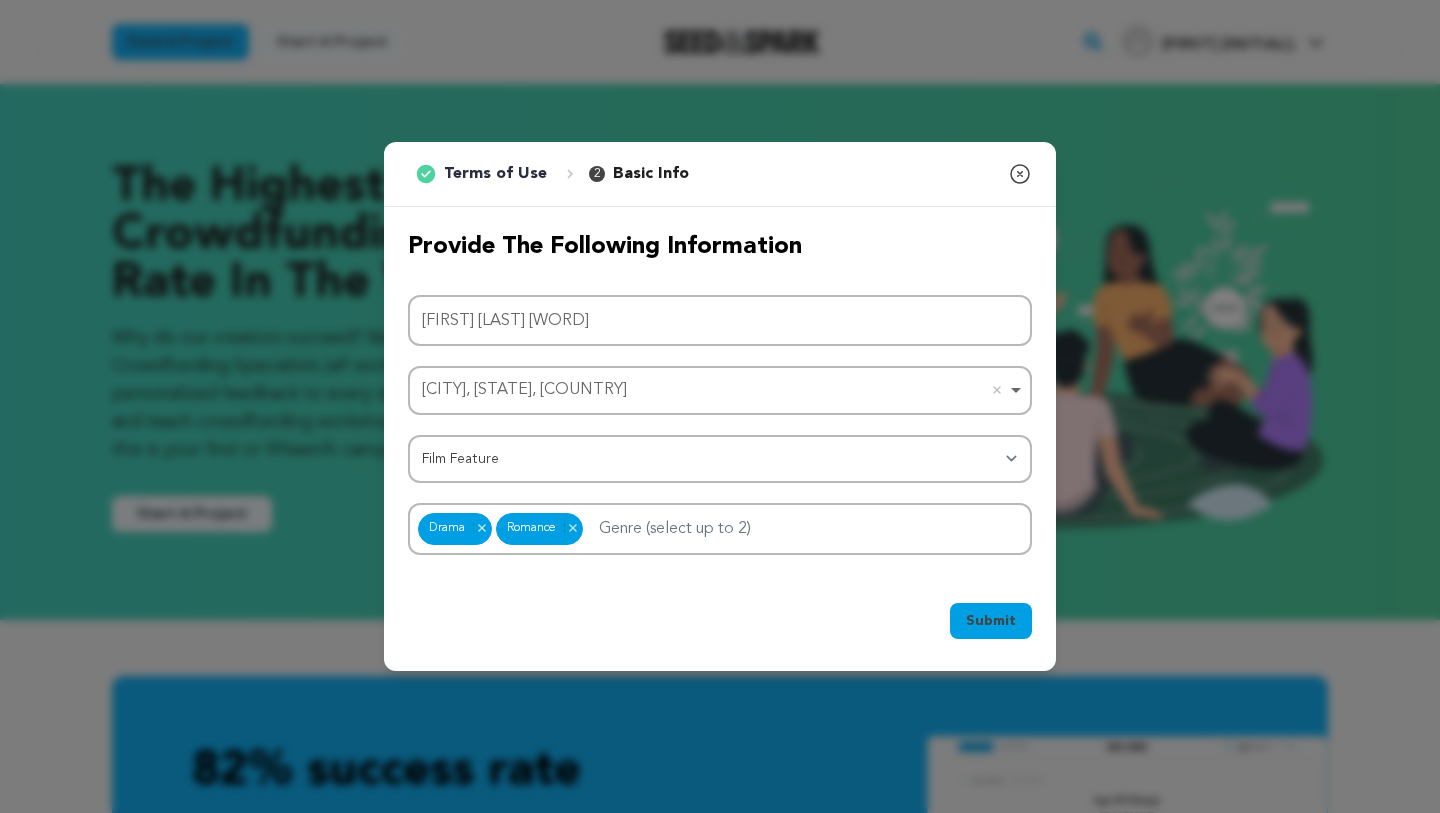 click on "Submit" at bounding box center [991, 621] 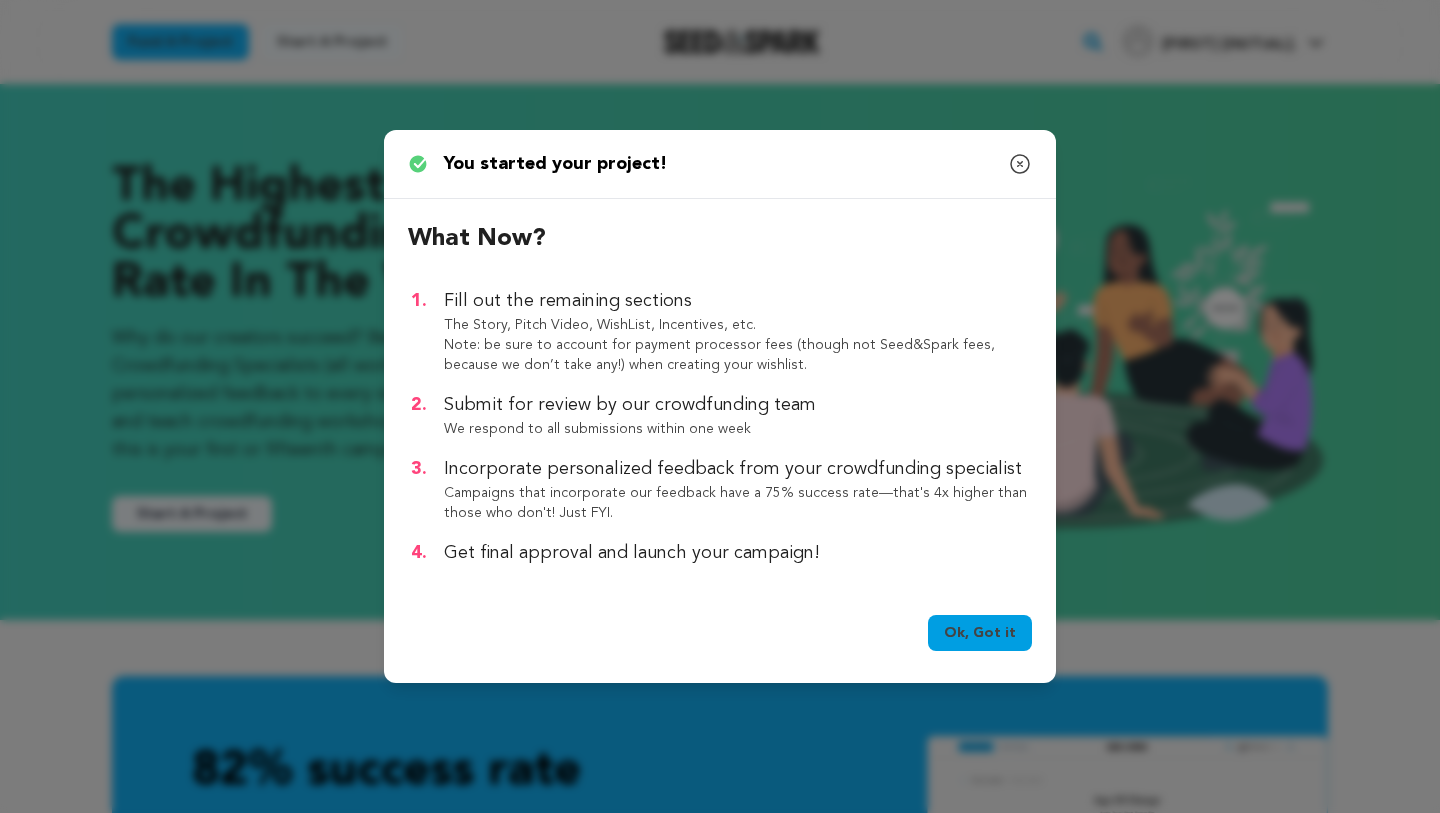 click on "Ok, Got it" at bounding box center (980, 633) 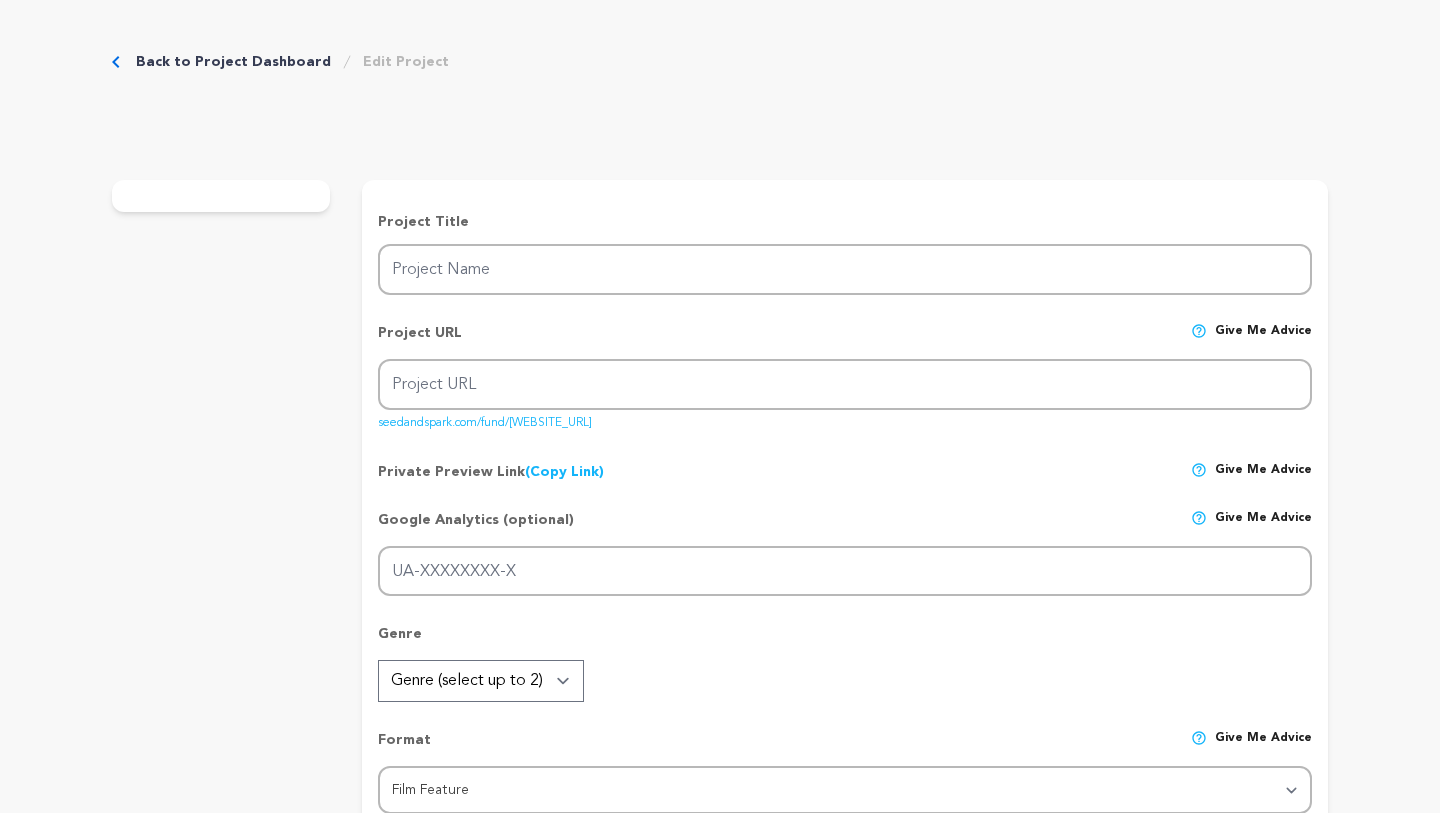 scroll, scrollTop: 0, scrollLeft: 0, axis: both 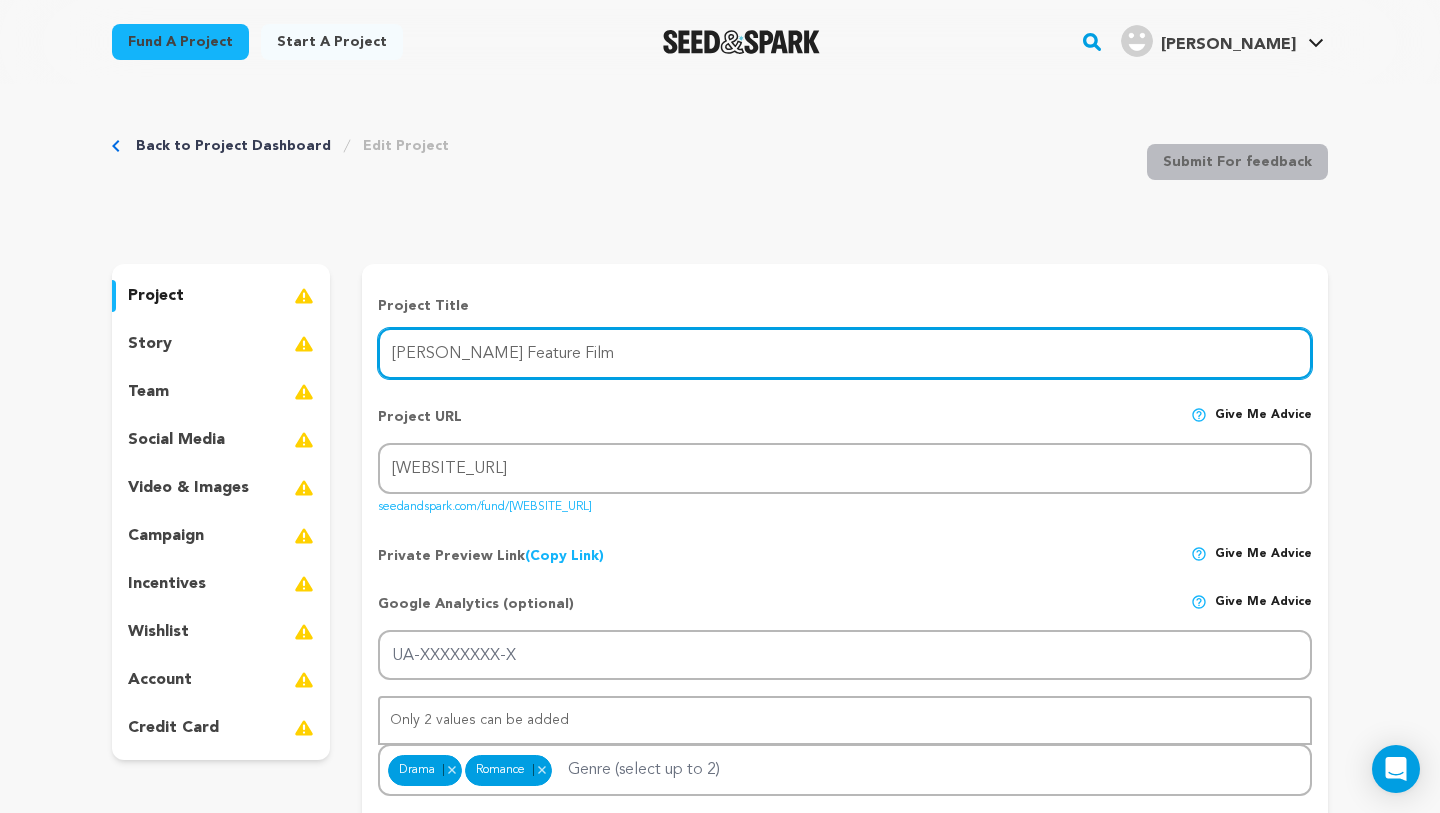 click on "Francesca Feature Film" at bounding box center [845, 353] 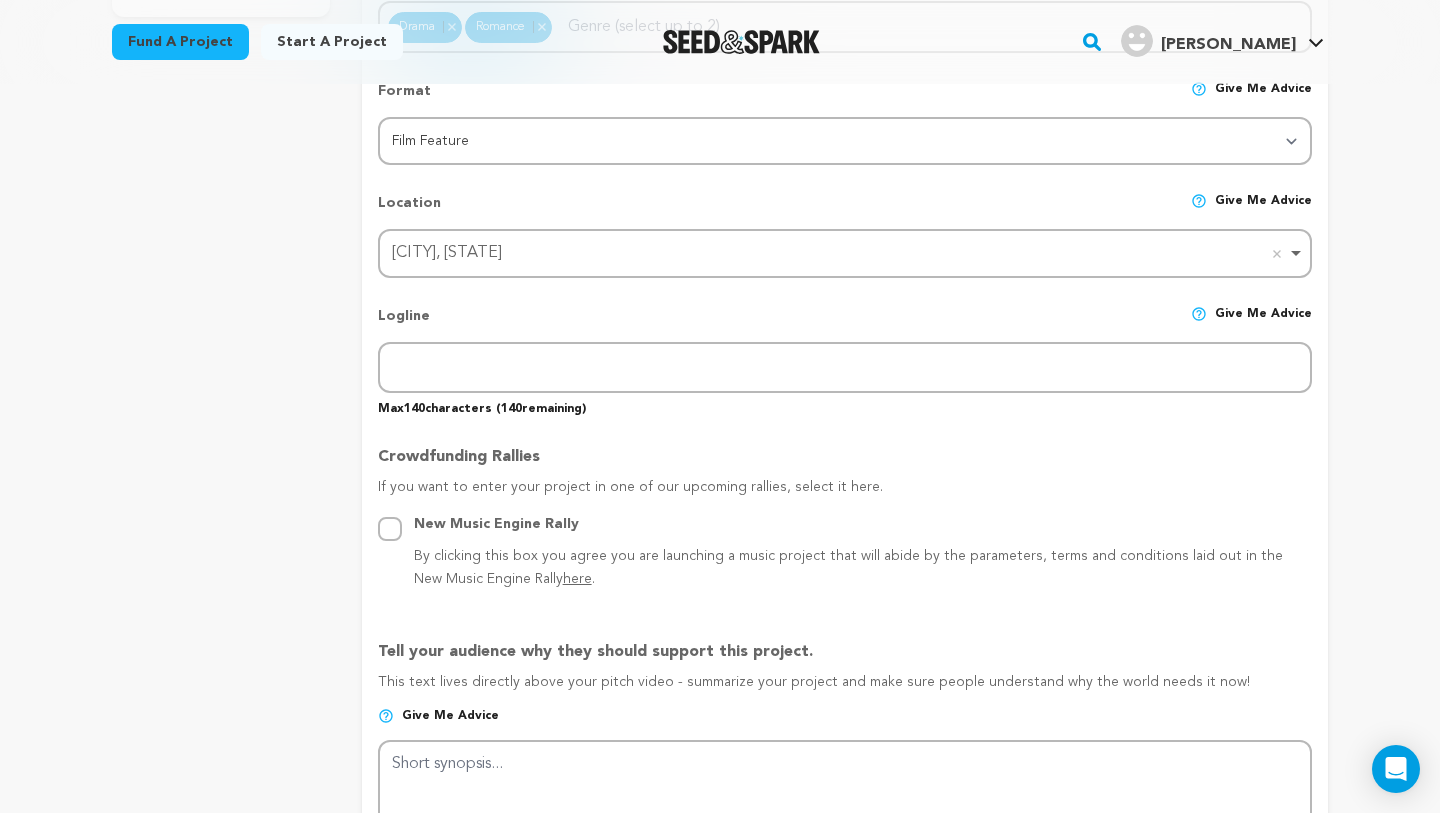 scroll, scrollTop: 744, scrollLeft: 0, axis: vertical 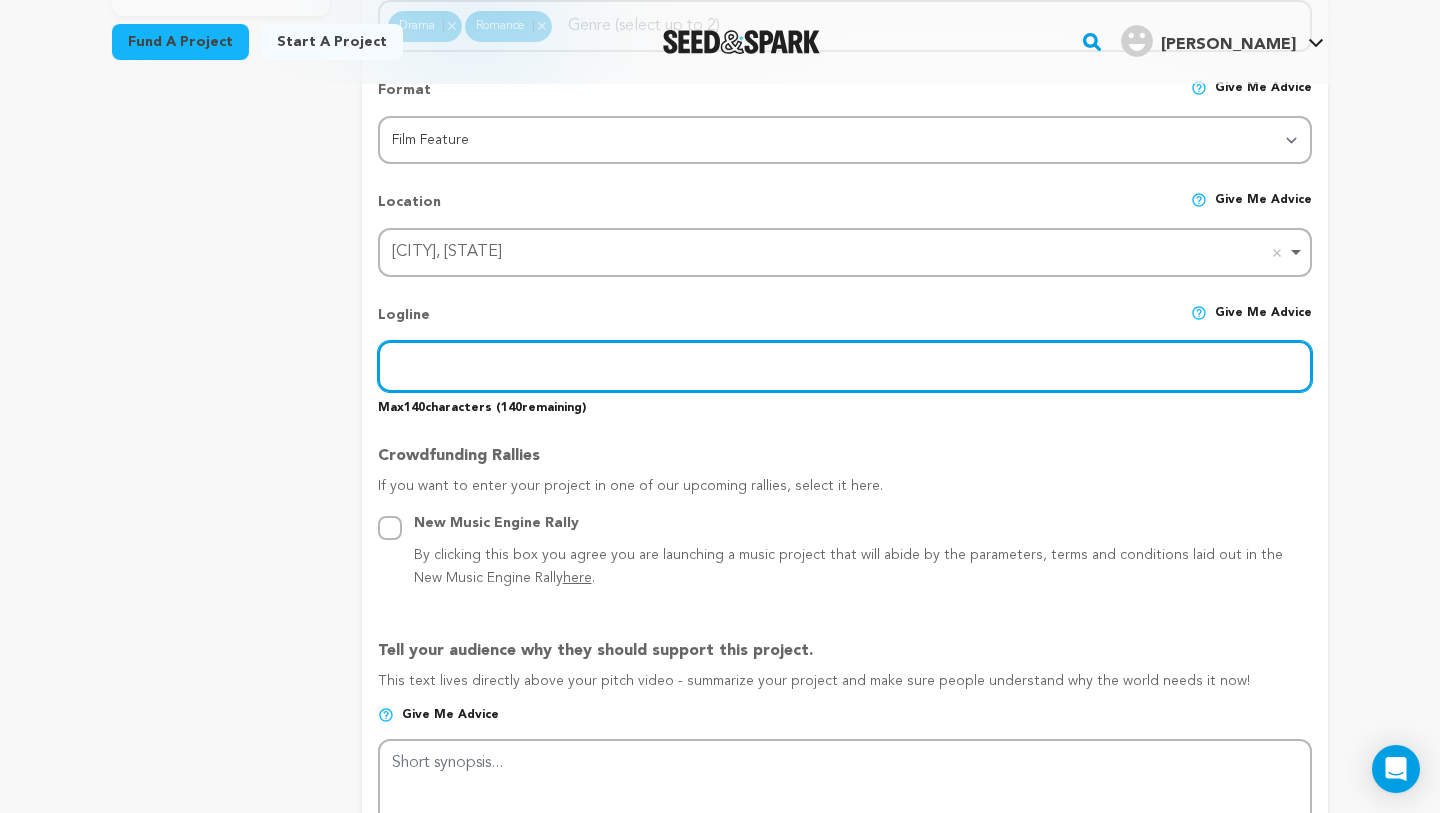 click at bounding box center [845, 366] 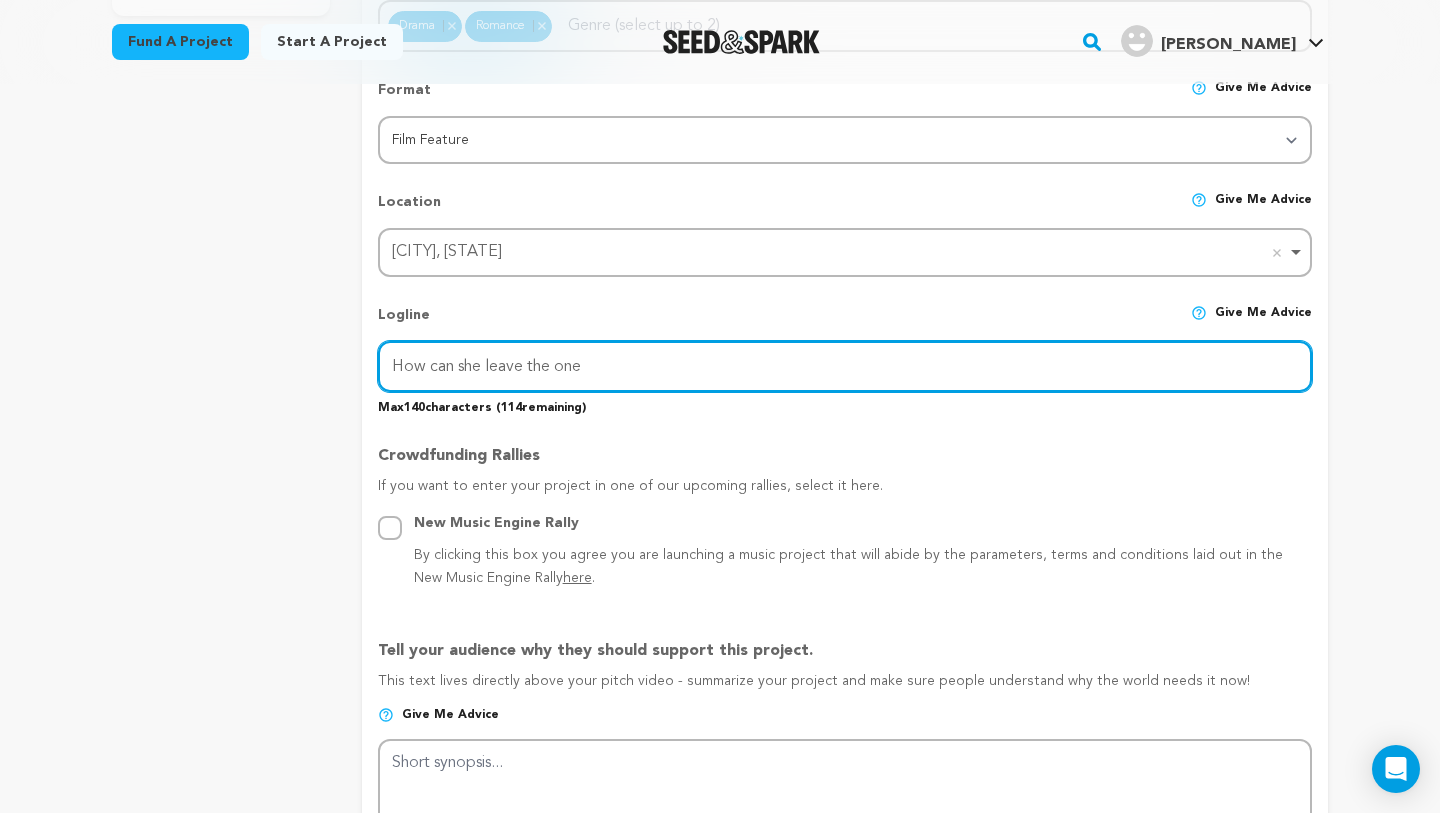 type on "How can she leave the one" 